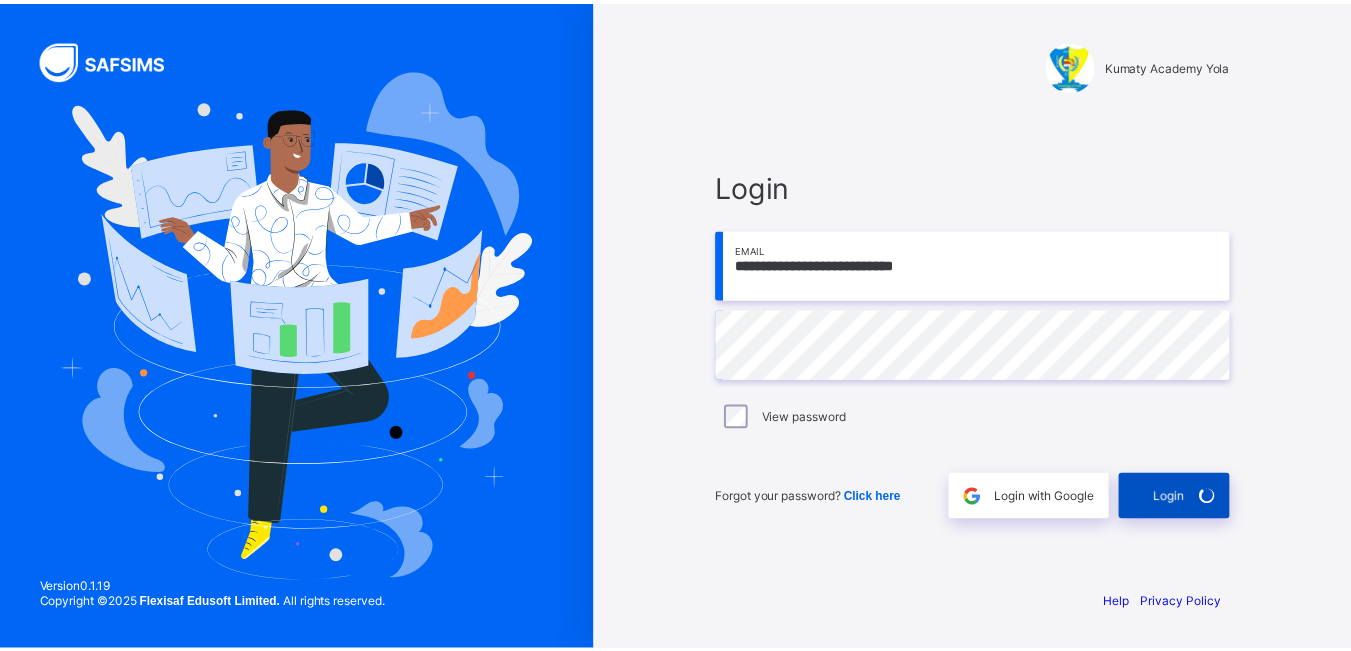 scroll, scrollTop: 0, scrollLeft: 0, axis: both 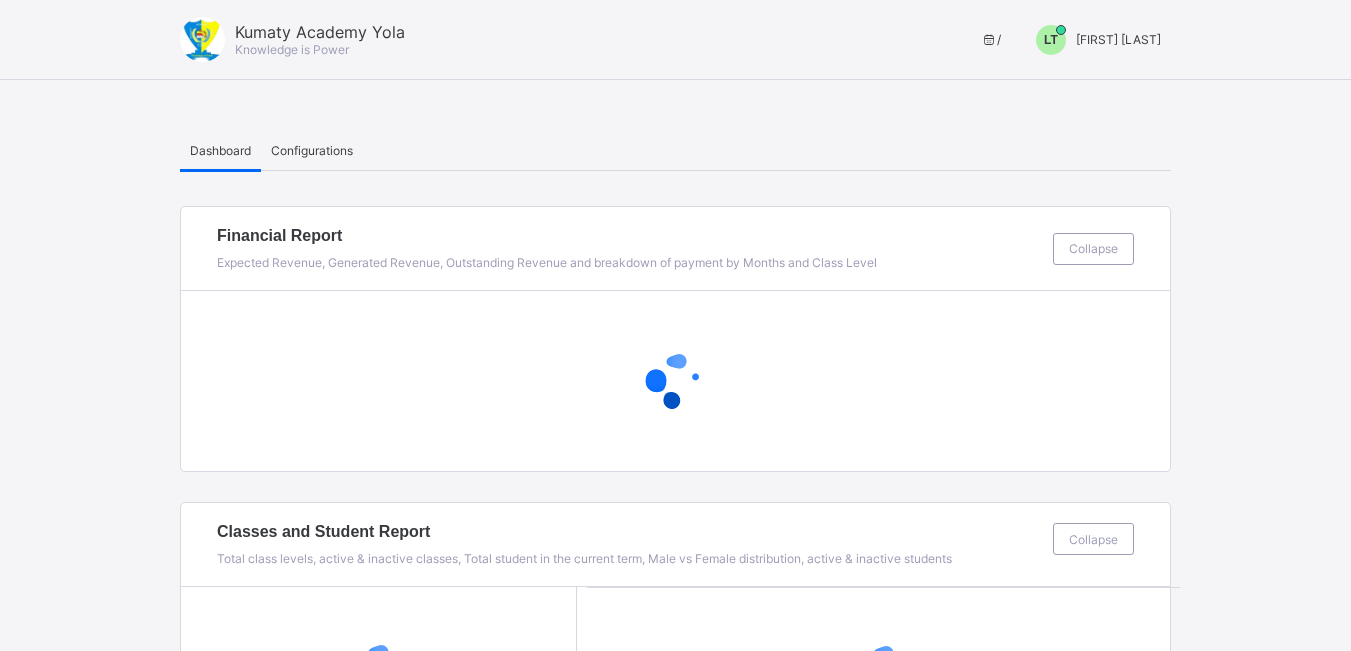 click on "LT" at bounding box center (1051, 40) 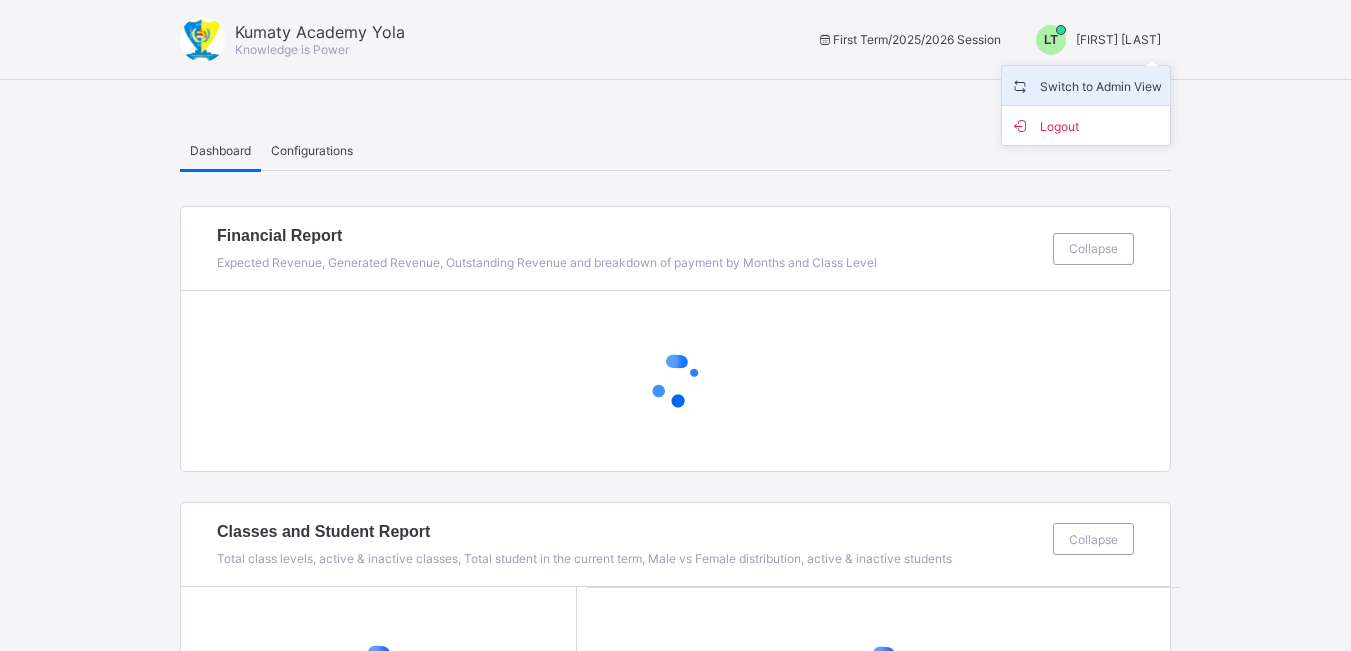 click on "Switch to Admin View" at bounding box center [1086, 85] 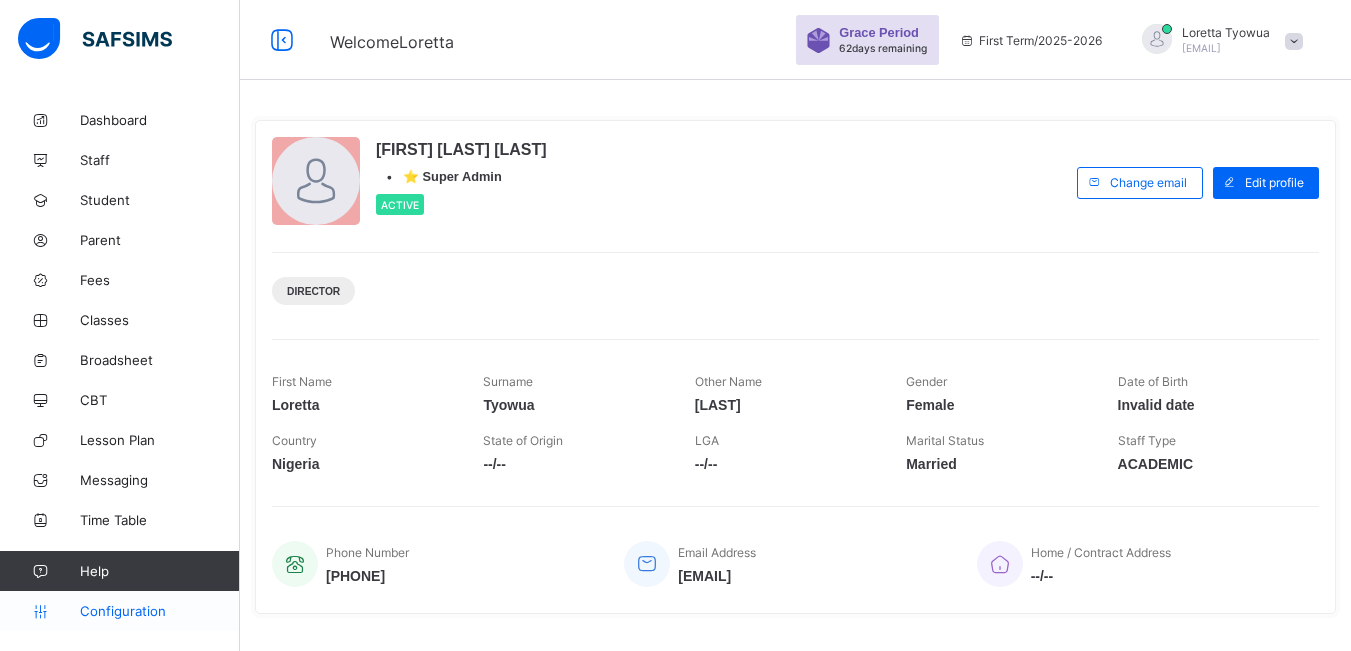 click on "Configuration" at bounding box center (119, 611) 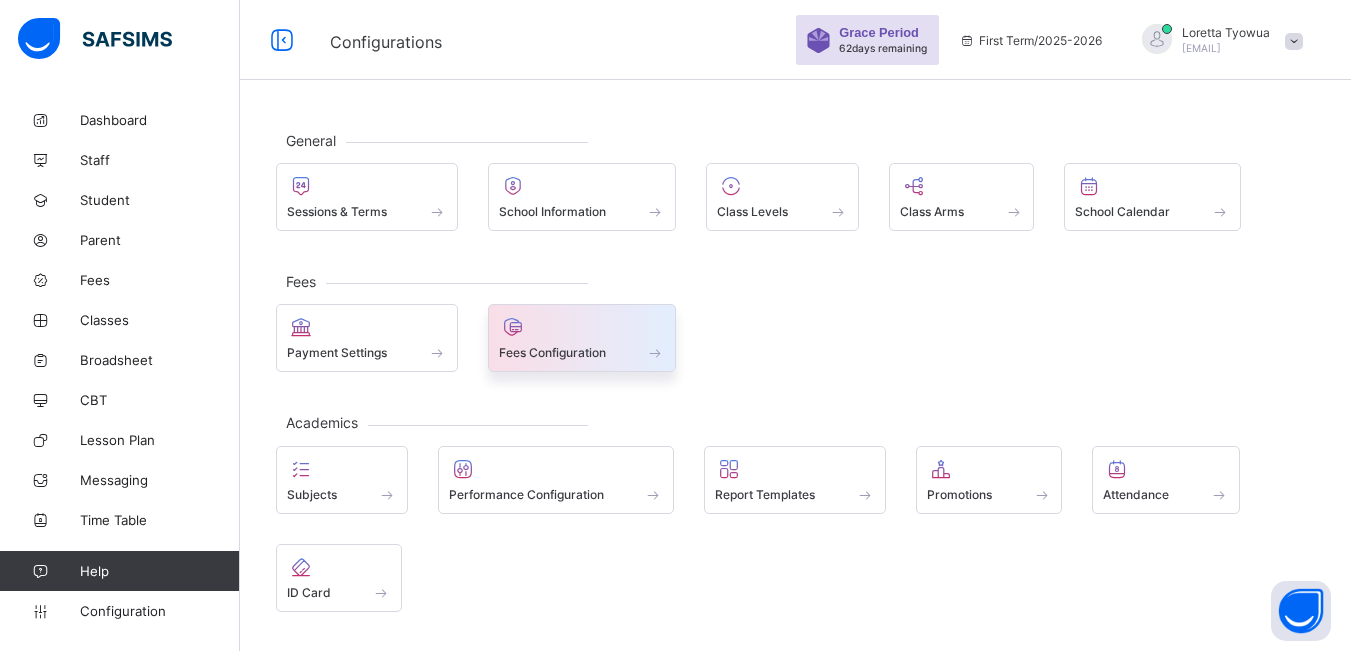 click on "Fees Configuration" at bounding box center [582, 352] 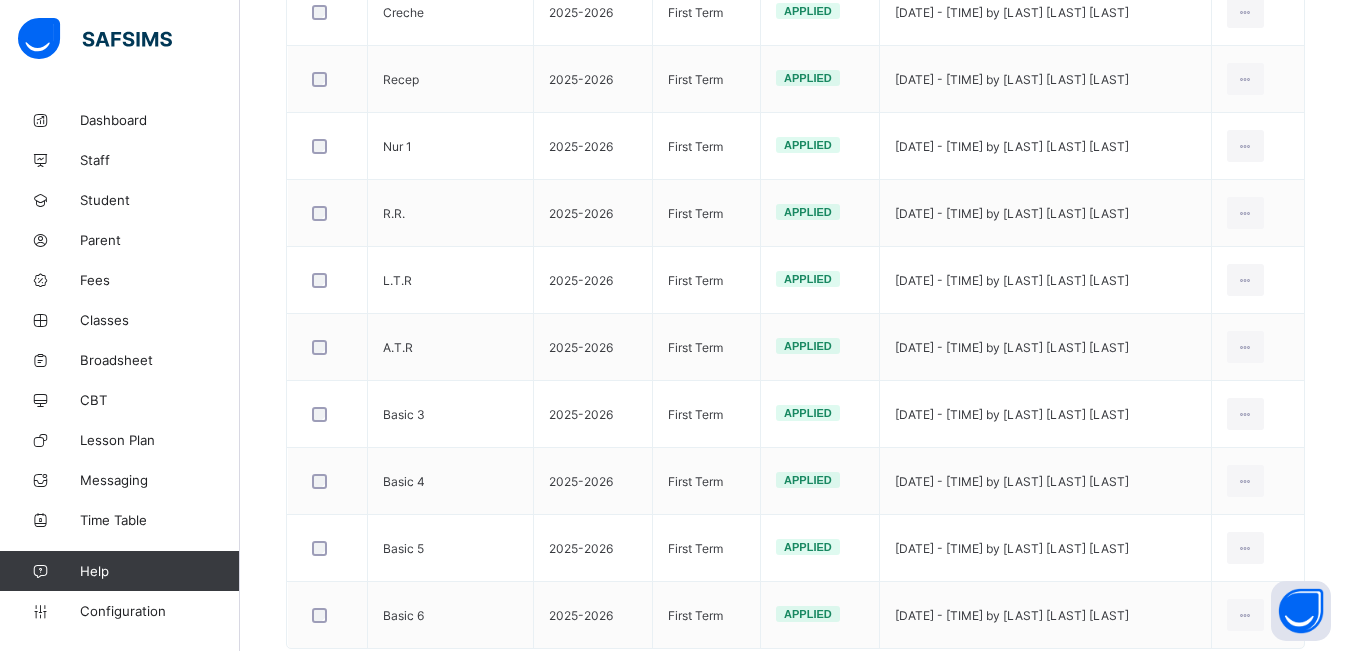 scroll, scrollTop: 483, scrollLeft: 0, axis: vertical 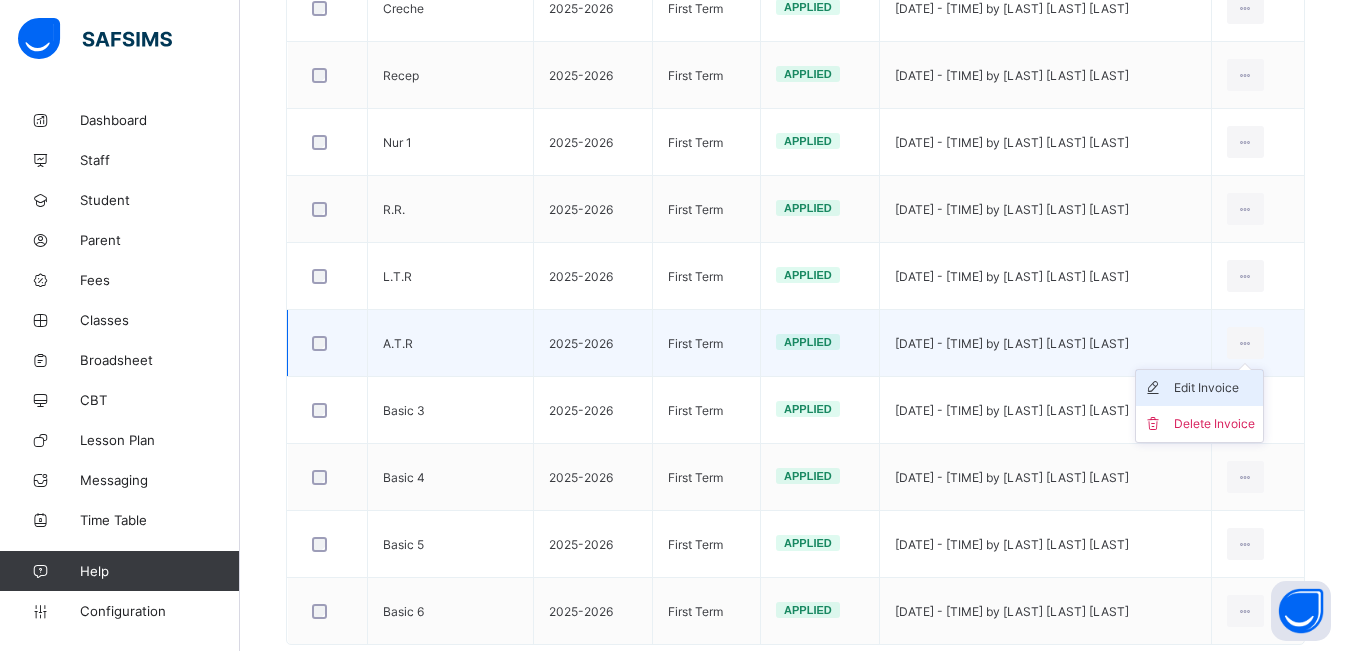 click on "Edit Invoice" at bounding box center [1214, 388] 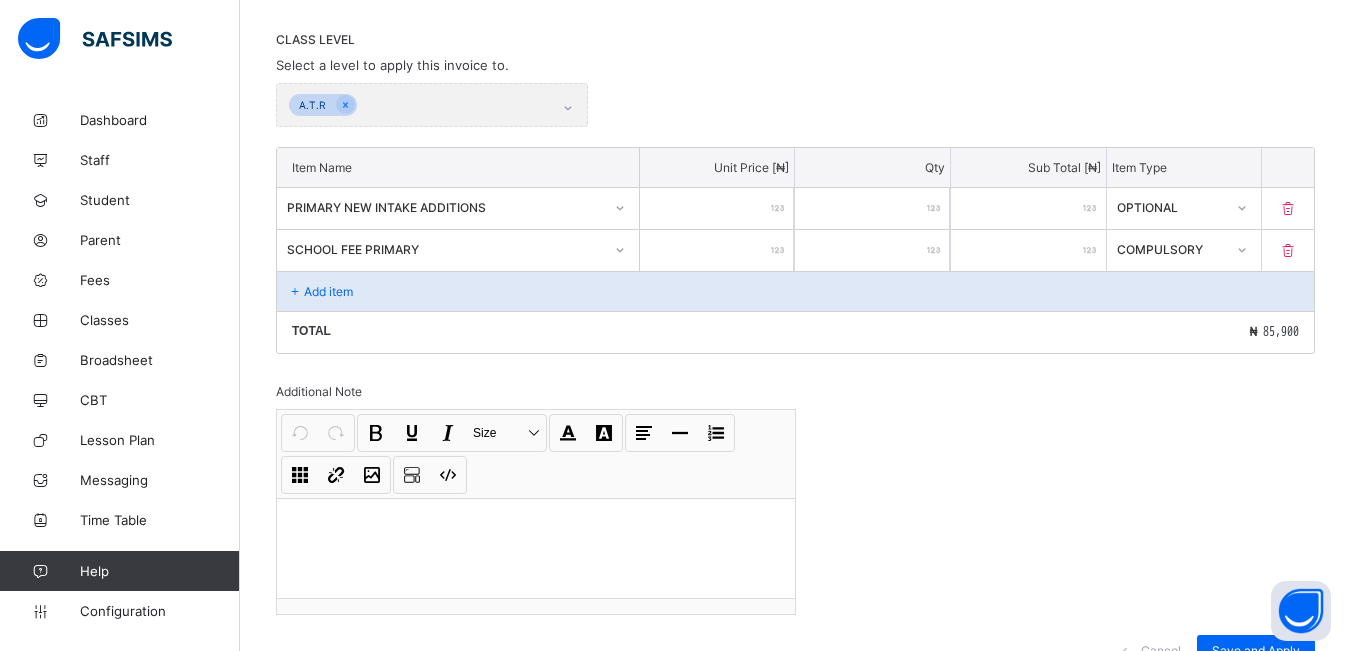 scroll, scrollTop: 483, scrollLeft: 0, axis: vertical 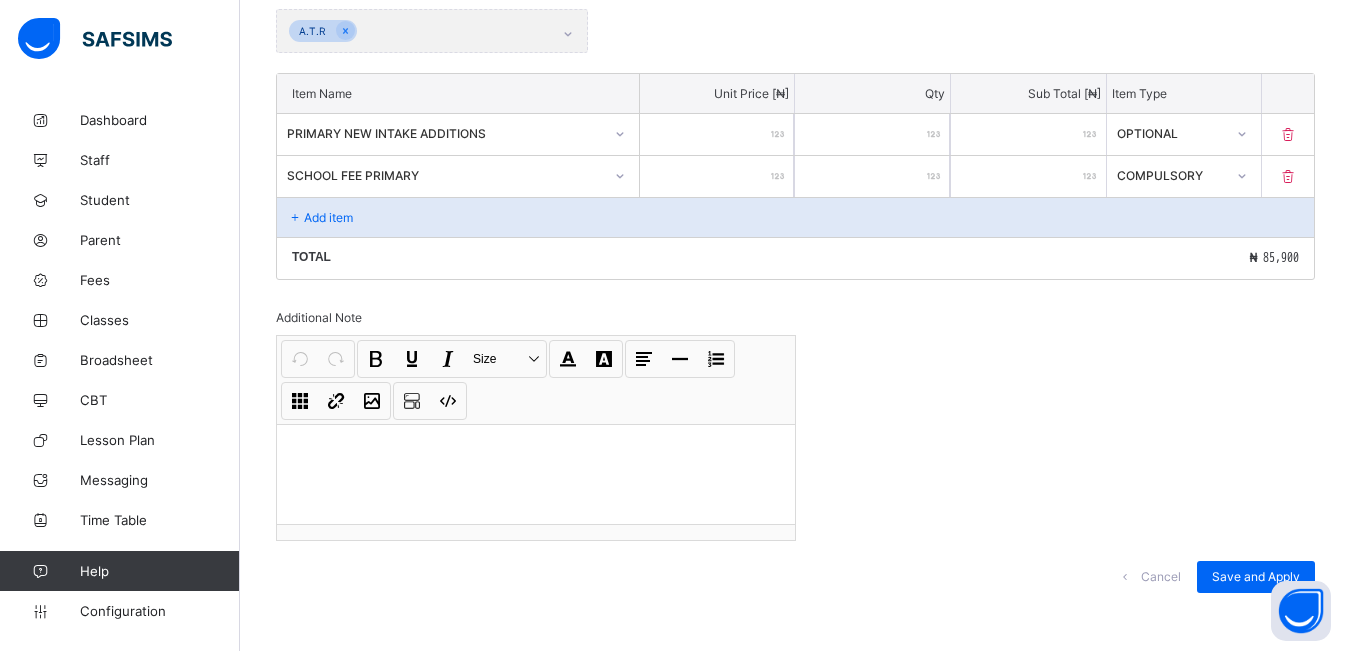 drag, startPoint x: 741, startPoint y: 133, endPoint x: 805, endPoint y: 140, distance: 64.381676 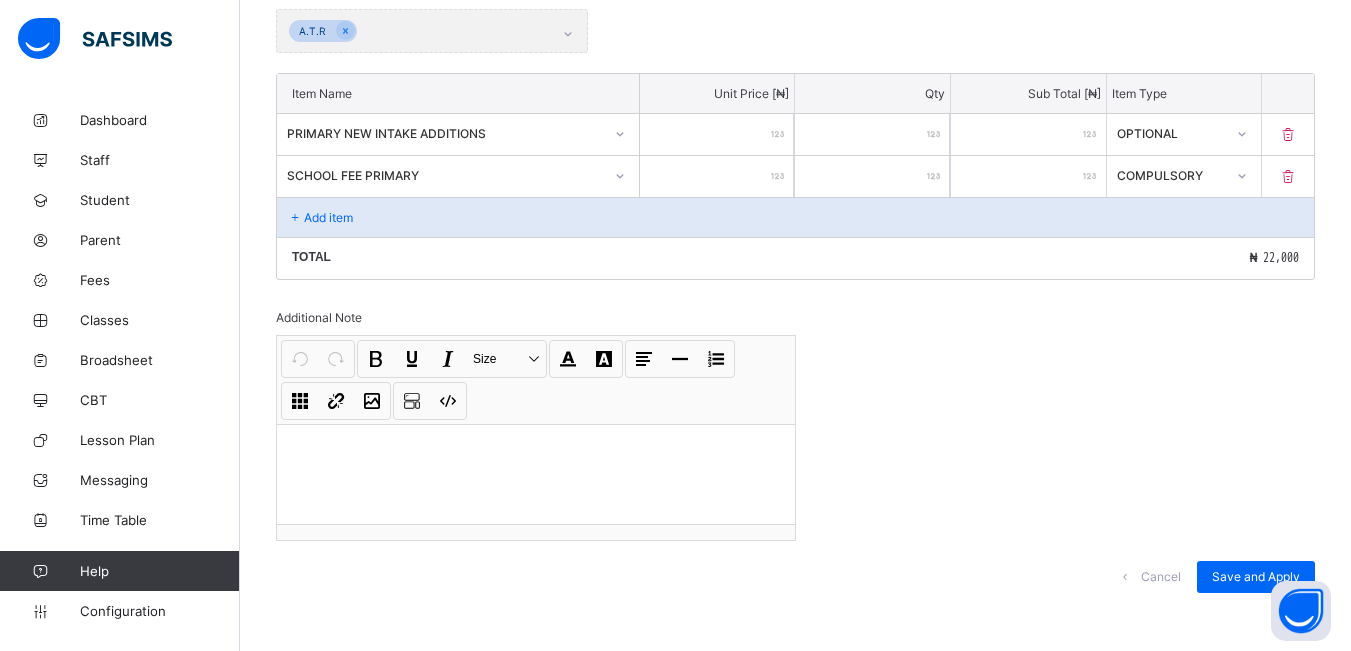 type on "*" 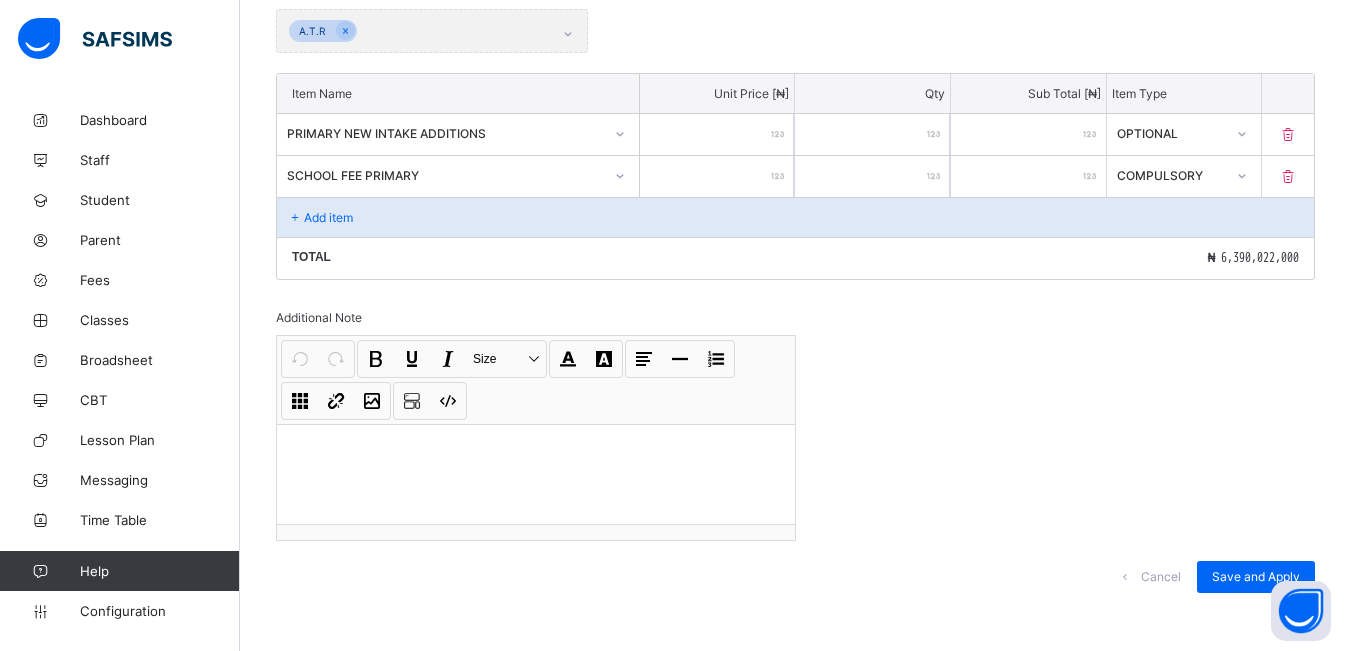 type on "*****" 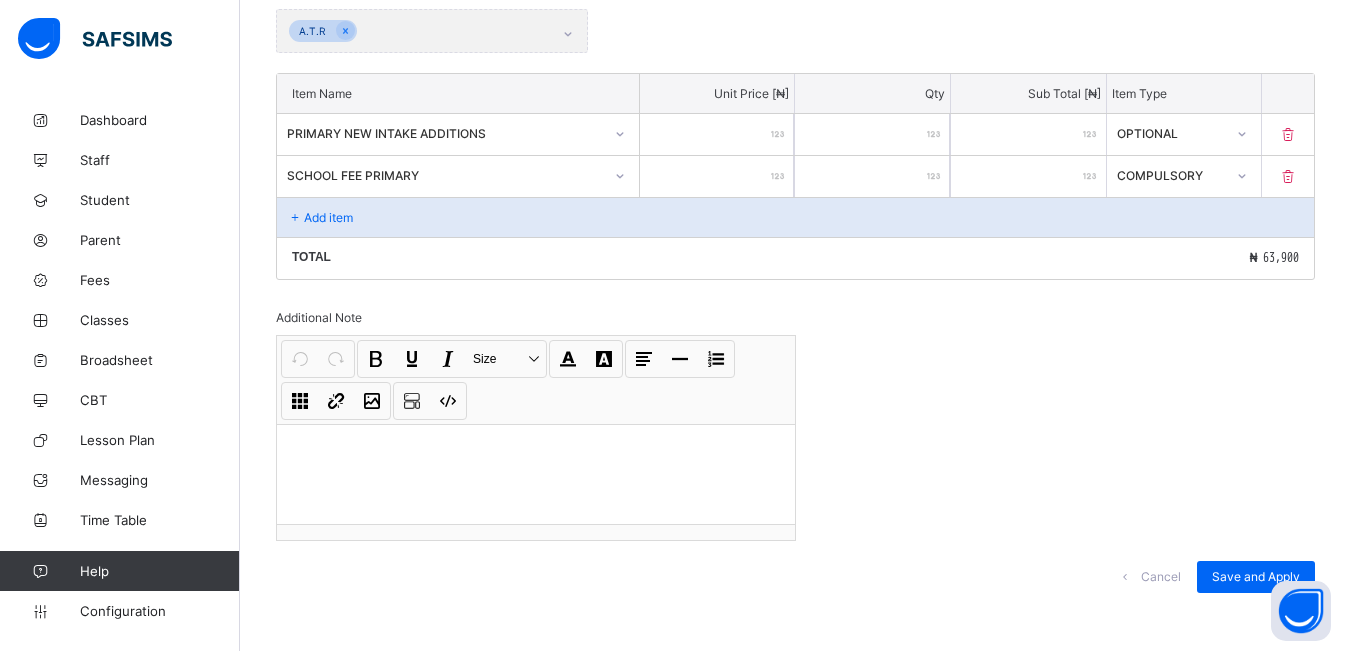 type on "*****" 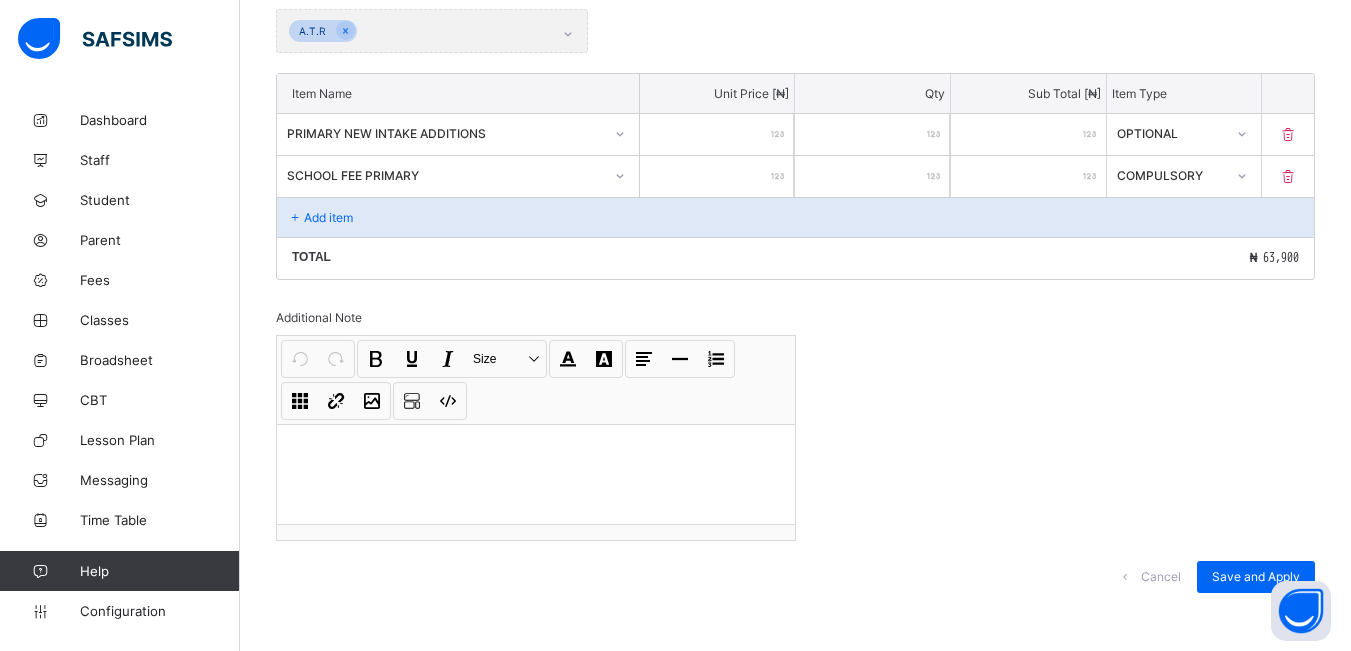 paste on "*****" 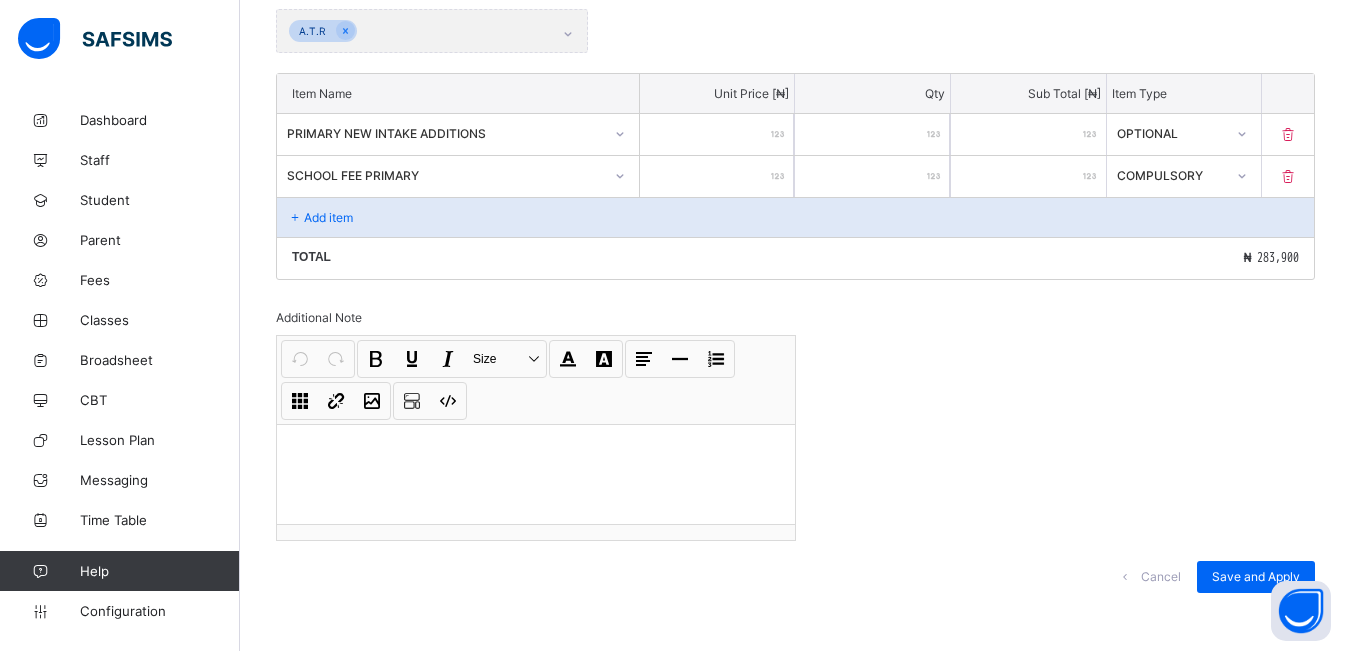 type on "*****" 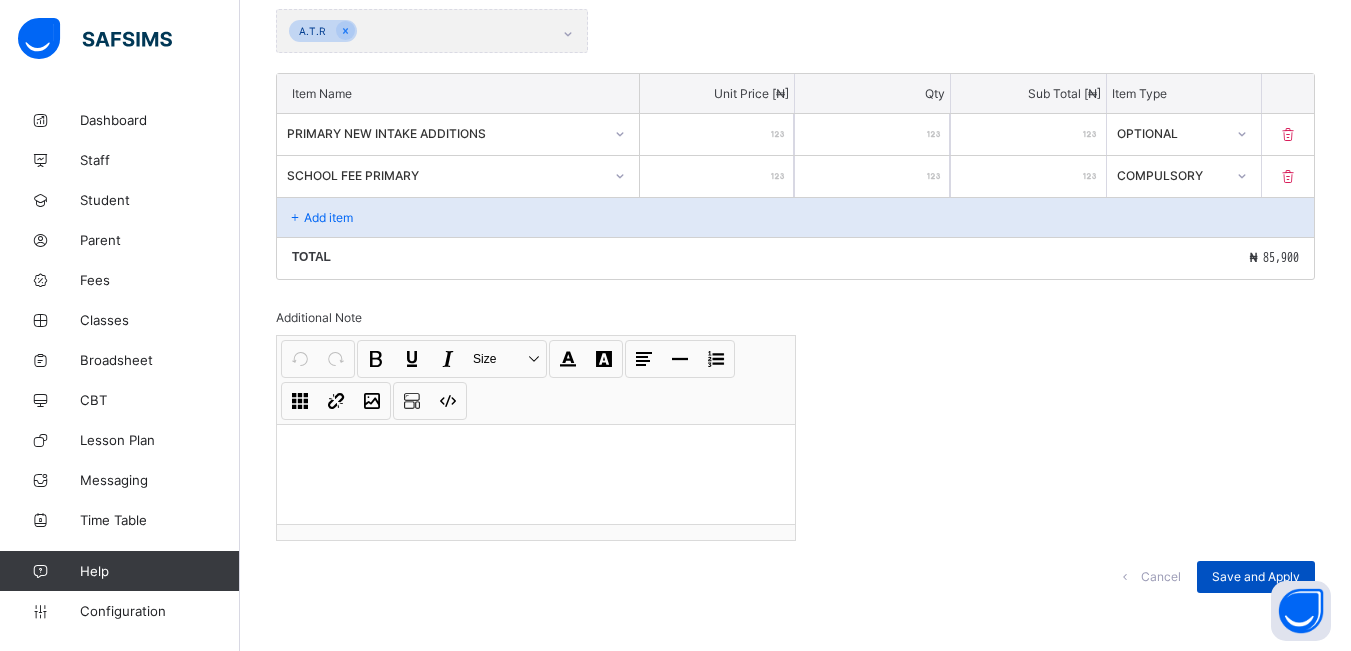 type on "*****" 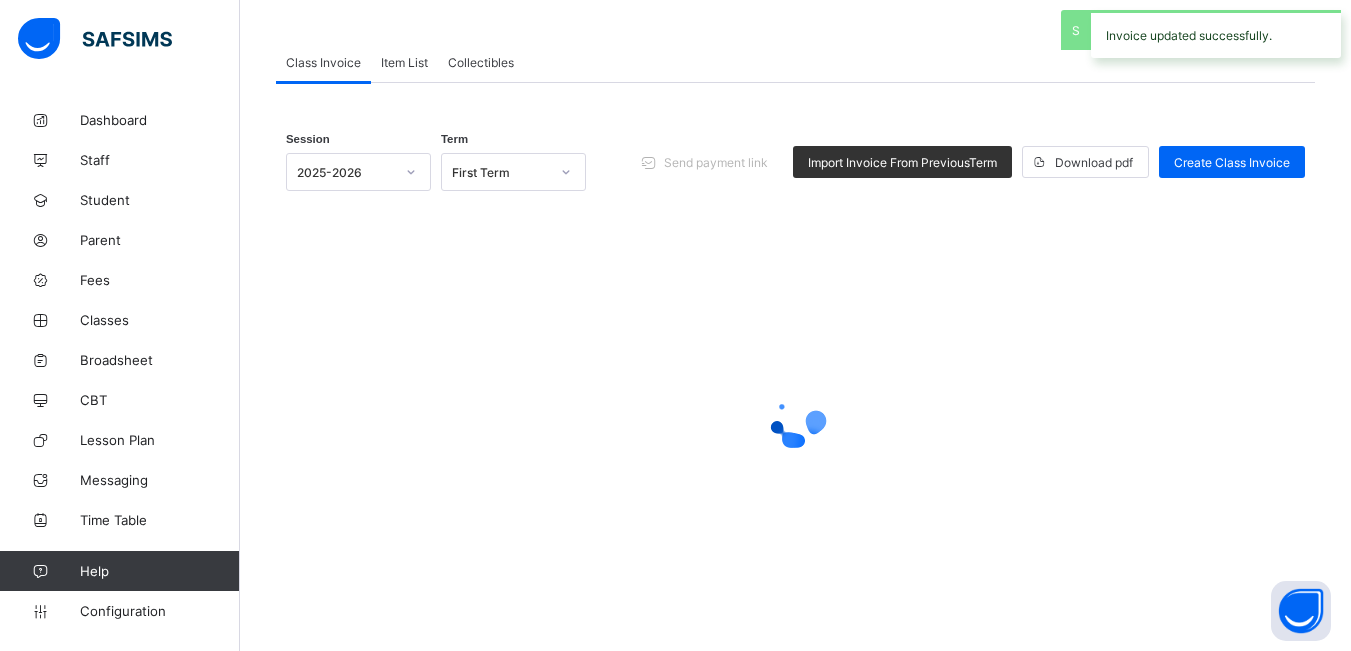 scroll, scrollTop: 0, scrollLeft: 0, axis: both 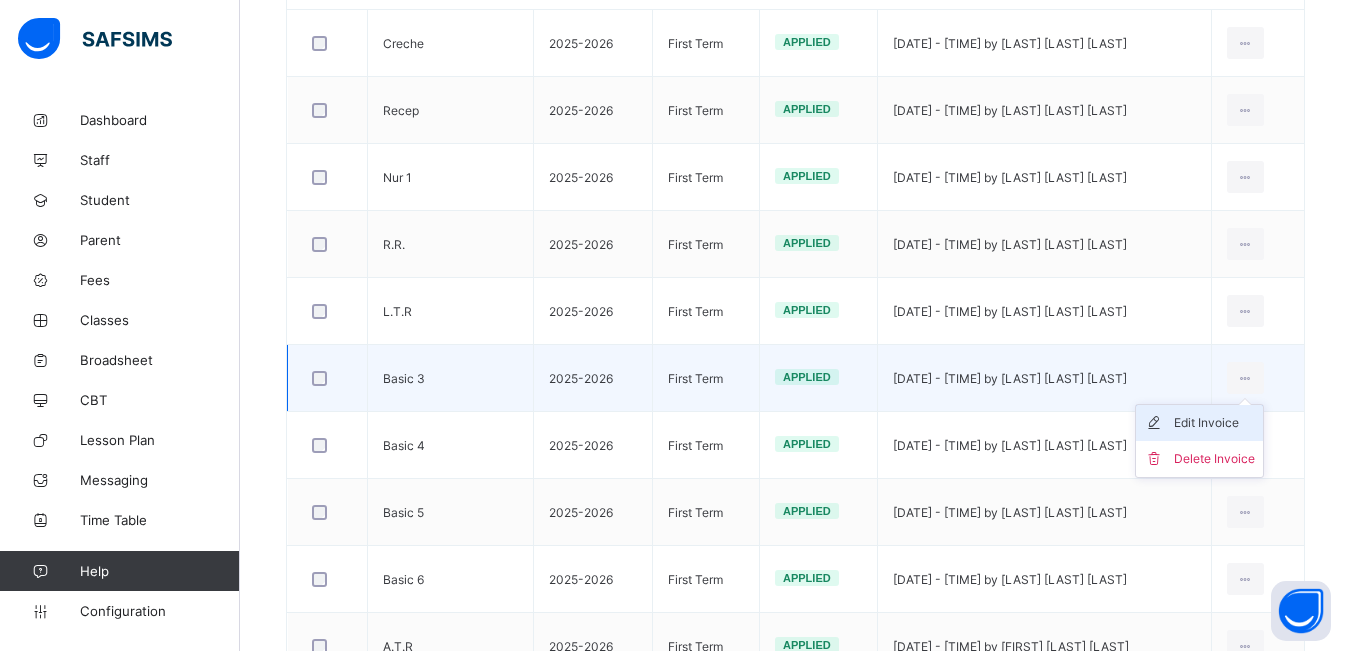click on "Edit Invoice" at bounding box center [1214, 423] 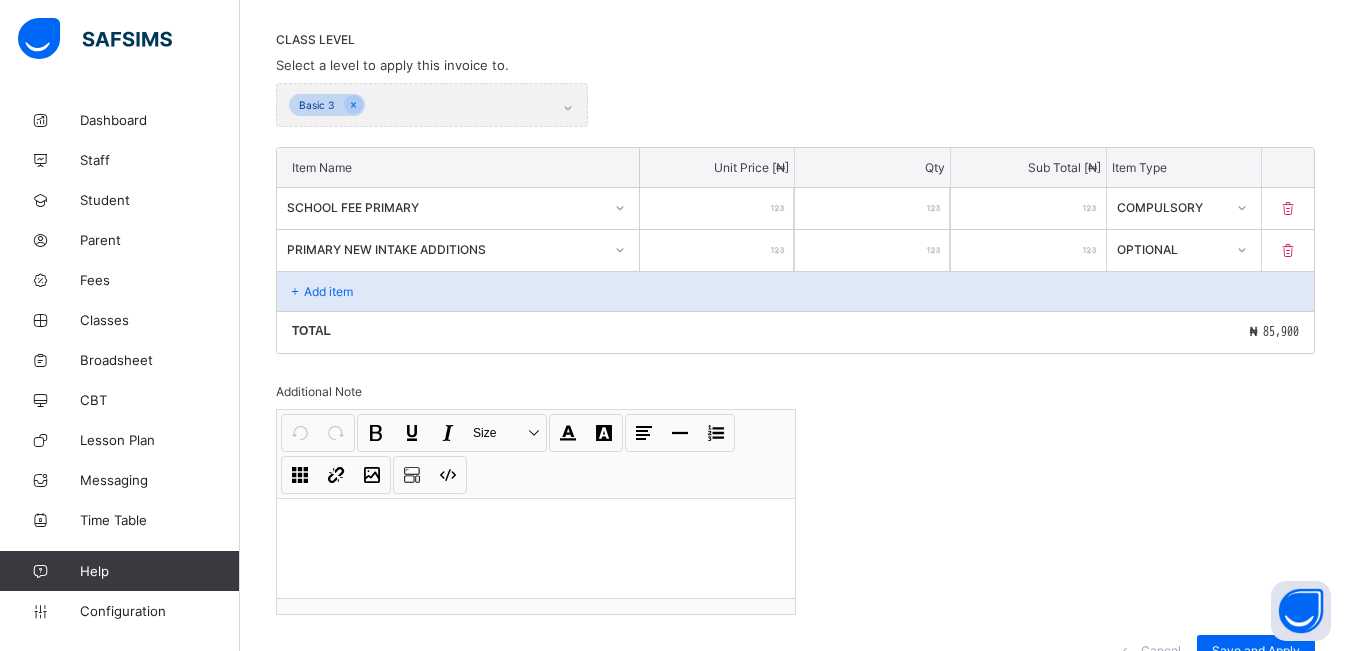 scroll, scrollTop: 448, scrollLeft: 0, axis: vertical 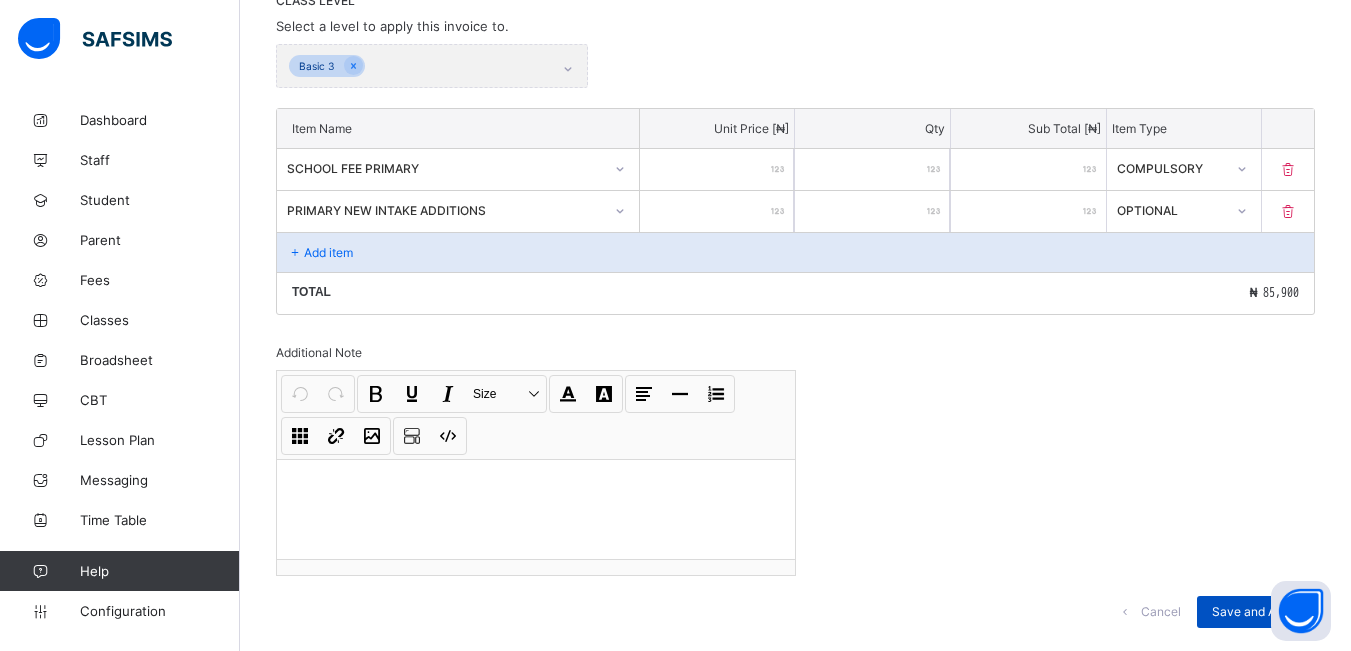 click on "Save and Apply" at bounding box center (1256, 611) 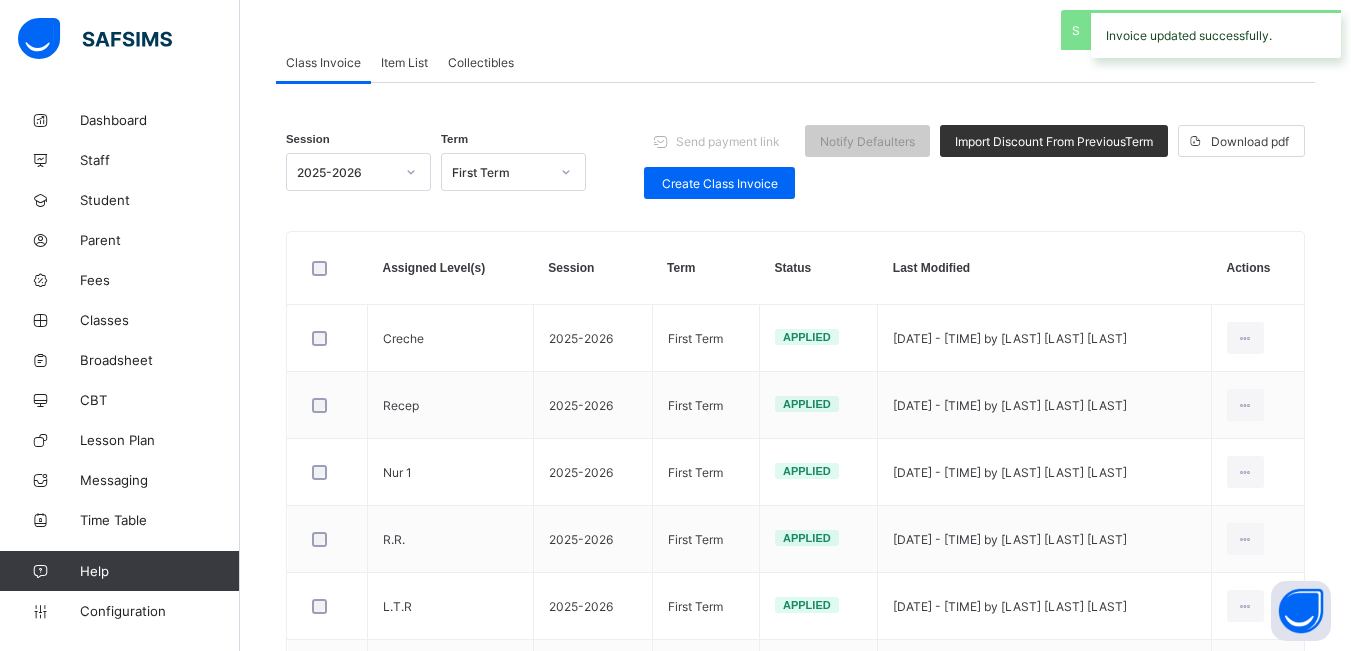 scroll, scrollTop: 448, scrollLeft: 0, axis: vertical 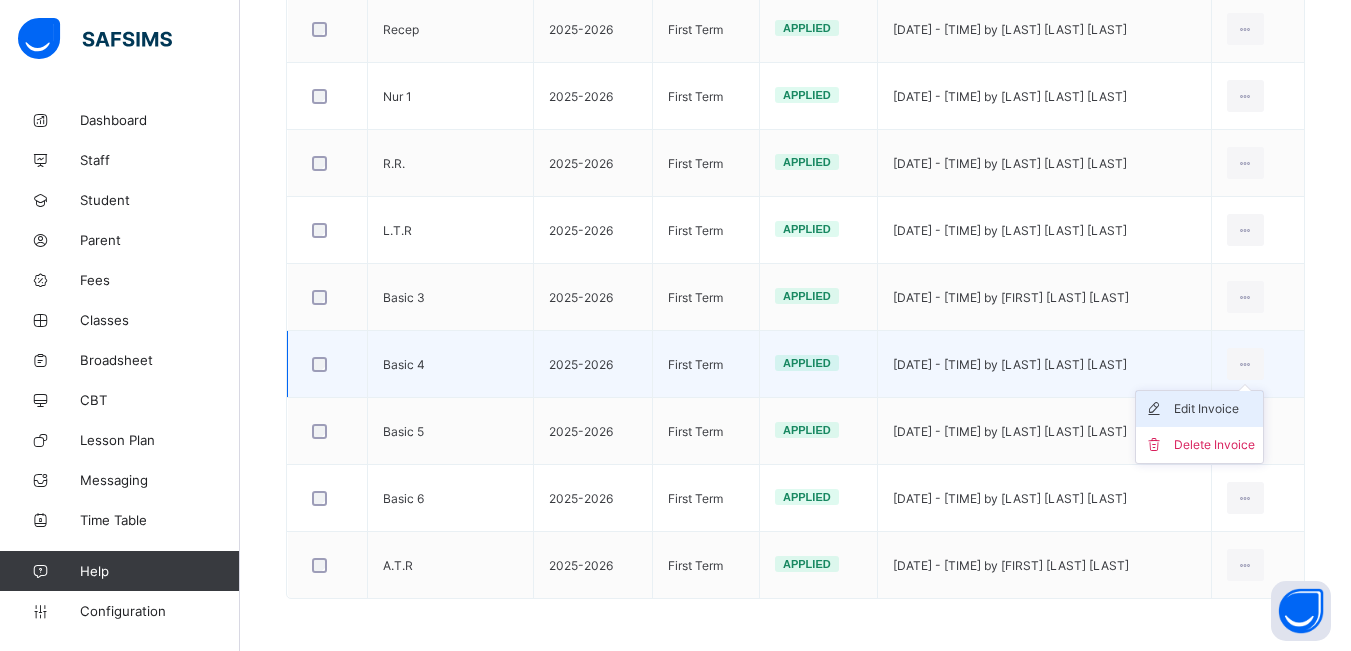click on "Edit Invoice" at bounding box center (1214, 409) 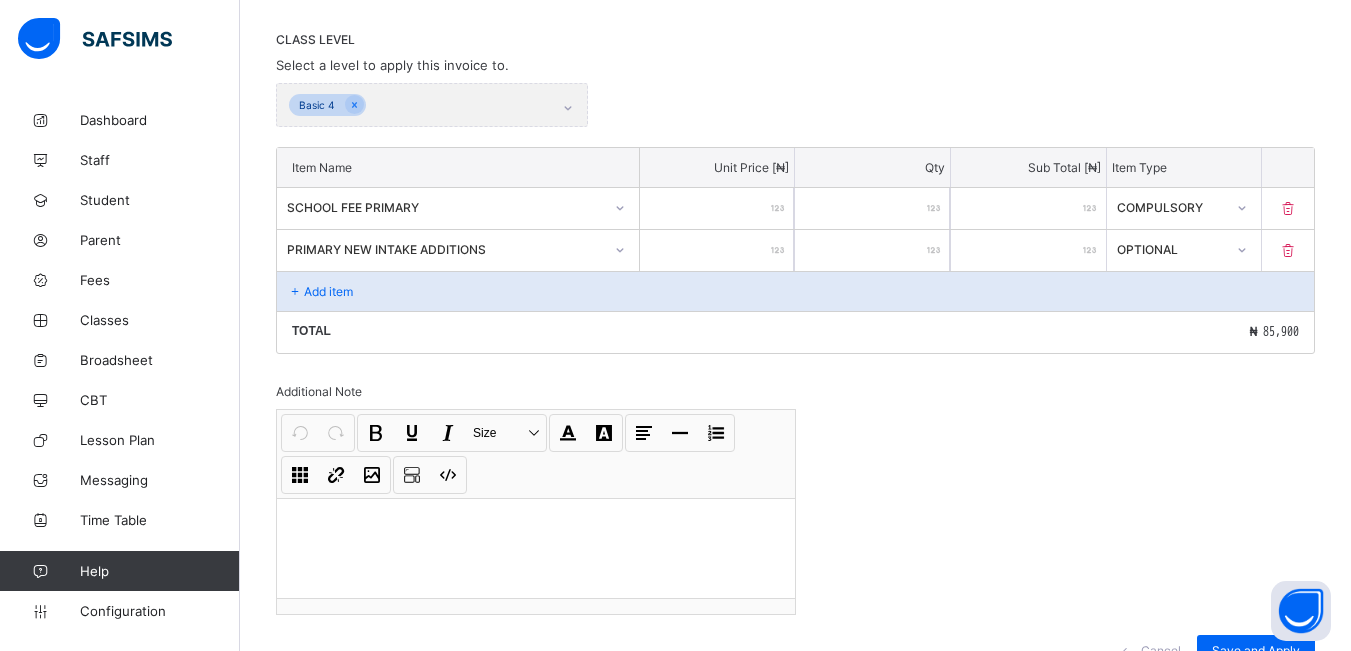scroll, scrollTop: 493, scrollLeft: 0, axis: vertical 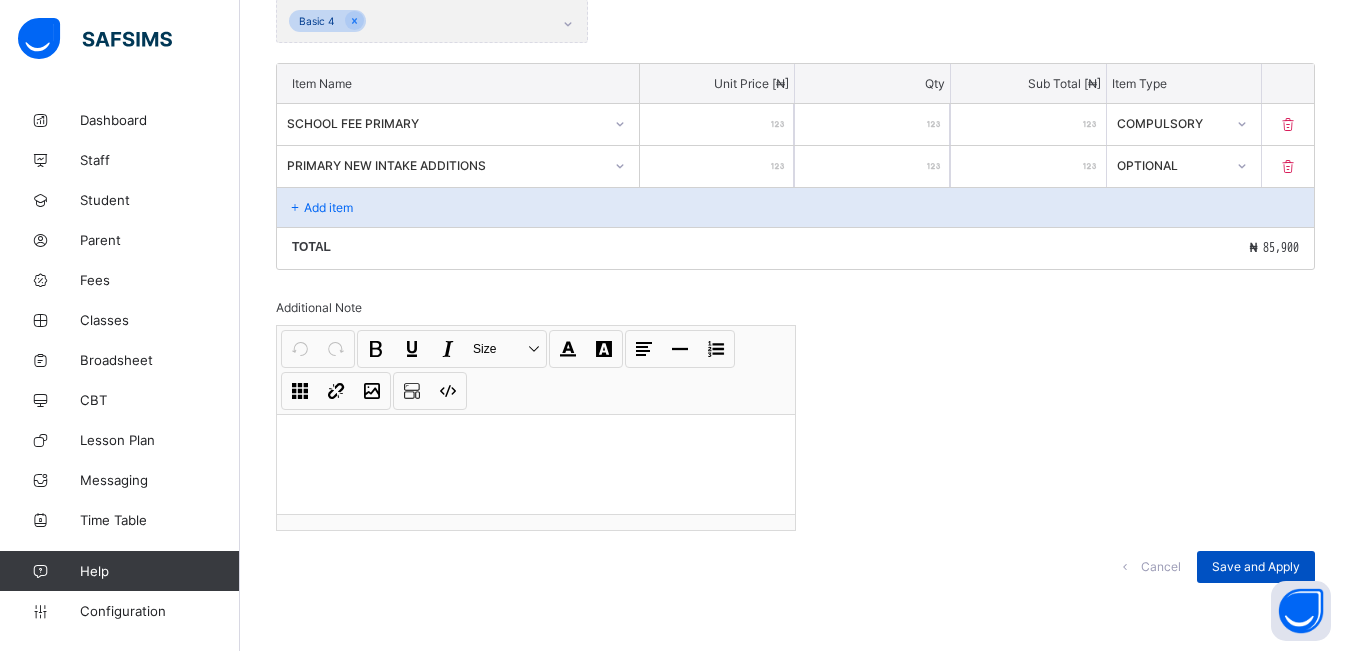 click on "Save and Apply" at bounding box center [1256, 567] 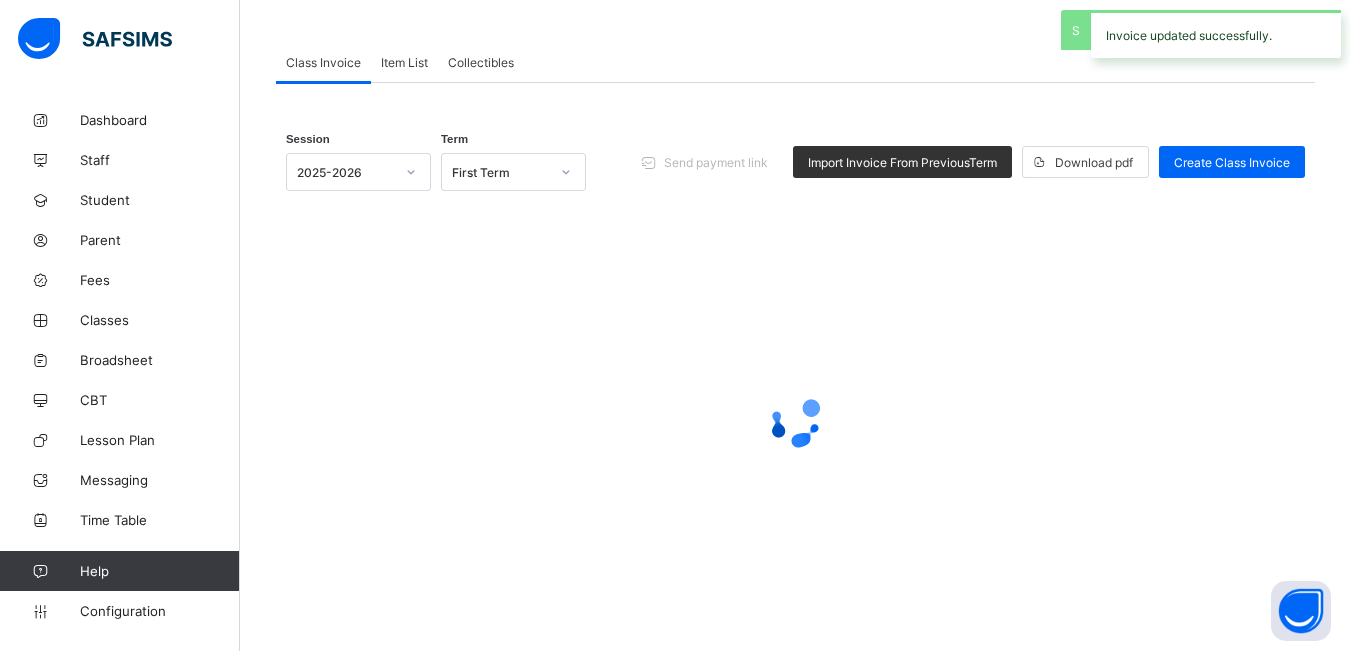 scroll, scrollTop: 153, scrollLeft: 0, axis: vertical 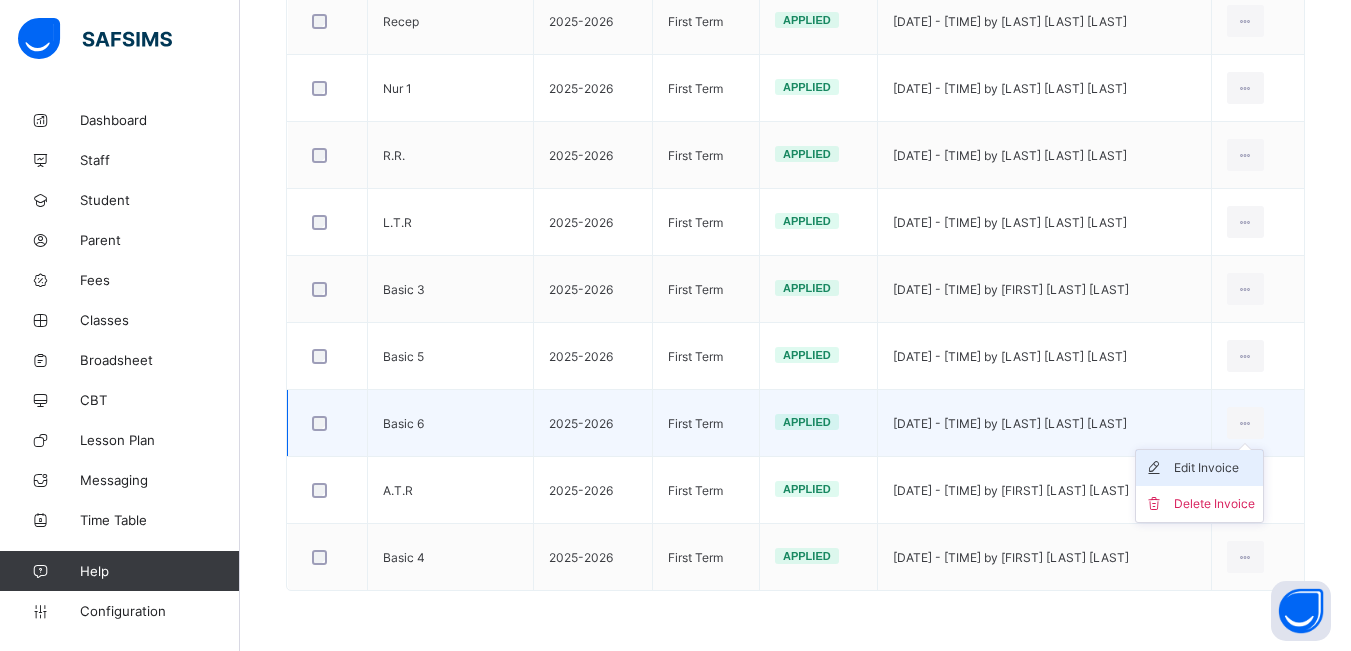 click on "Edit Invoice" at bounding box center [1214, 468] 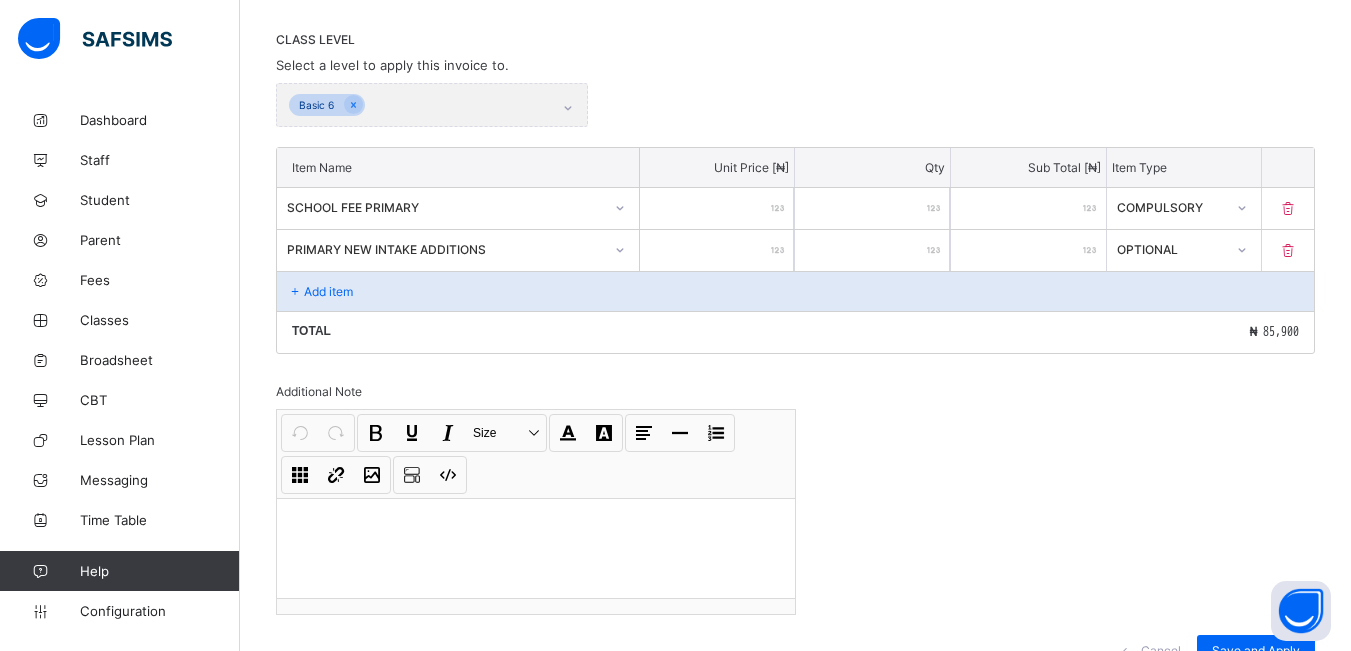 scroll, scrollTop: 493, scrollLeft: 0, axis: vertical 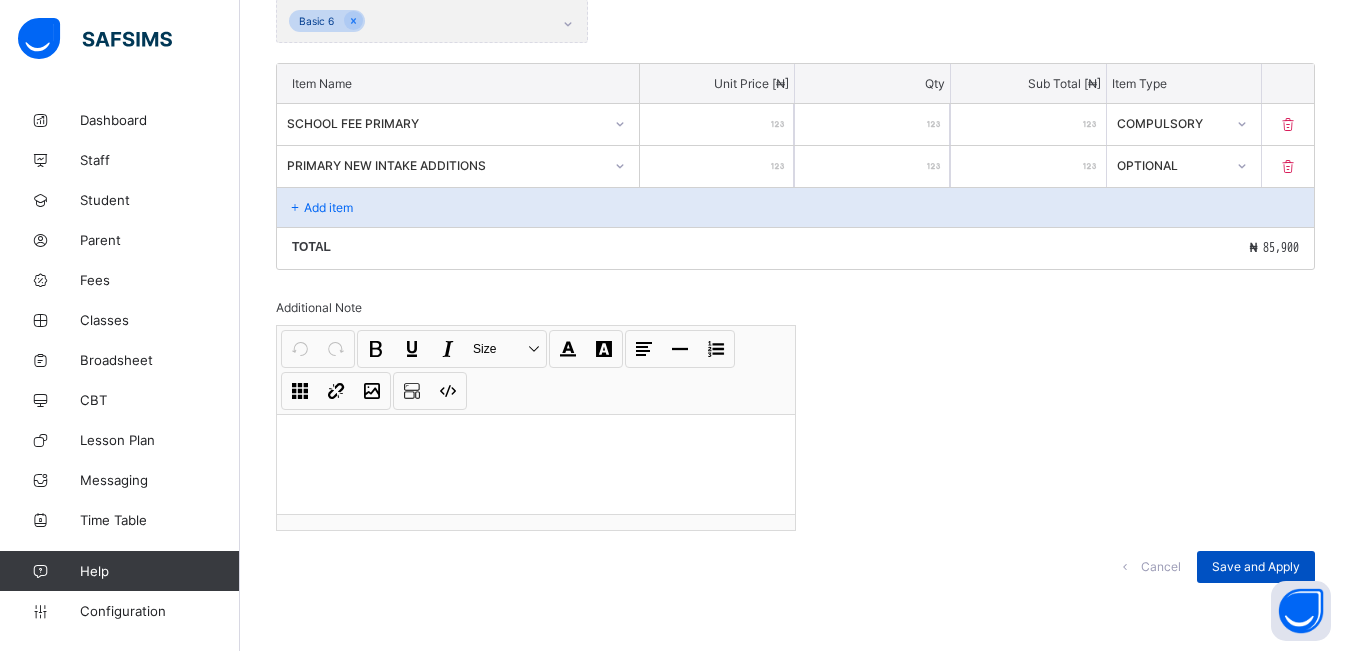 click on "Save and Apply" at bounding box center (1256, 566) 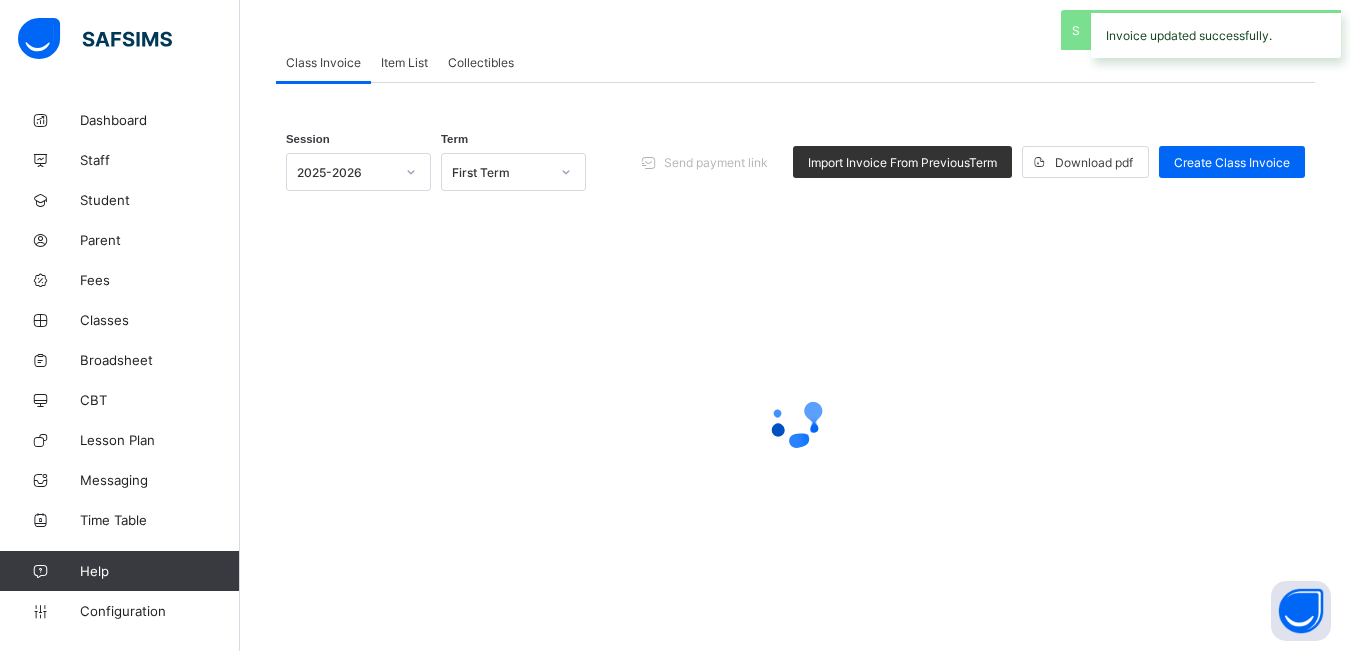scroll, scrollTop: 537, scrollLeft: 0, axis: vertical 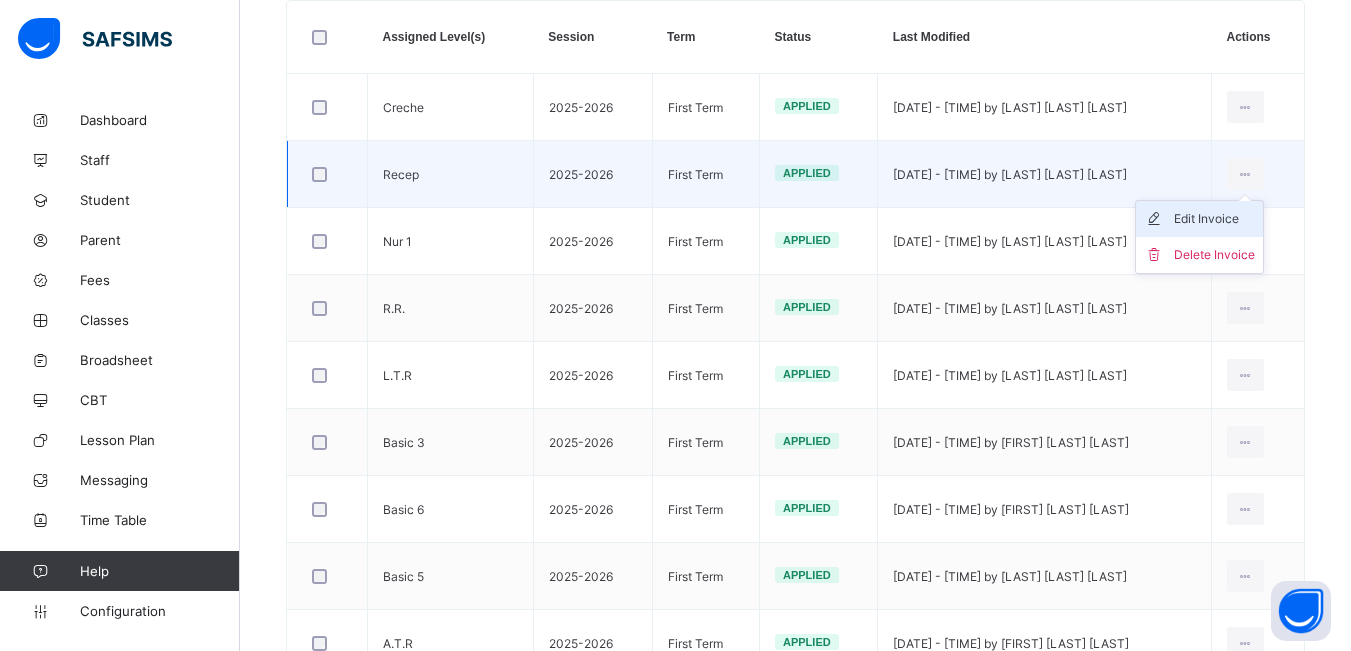 click on "Edit Invoice" at bounding box center [1214, 219] 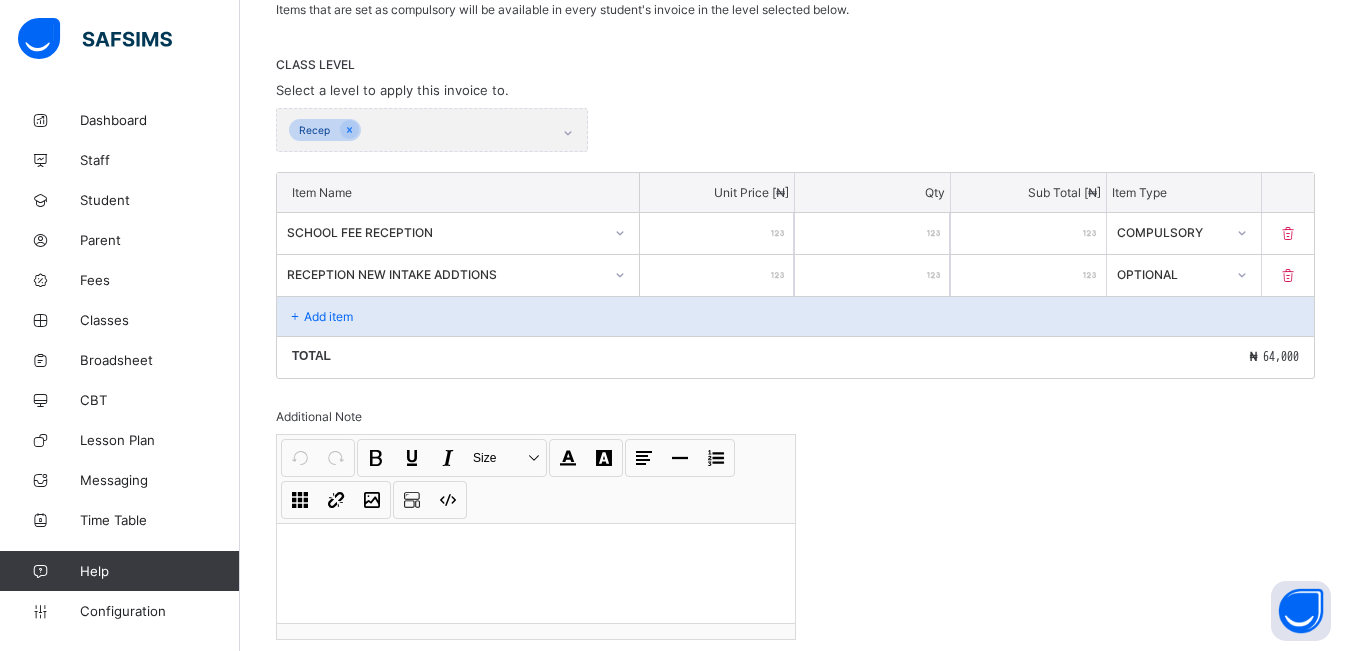 scroll, scrollTop: 493, scrollLeft: 0, axis: vertical 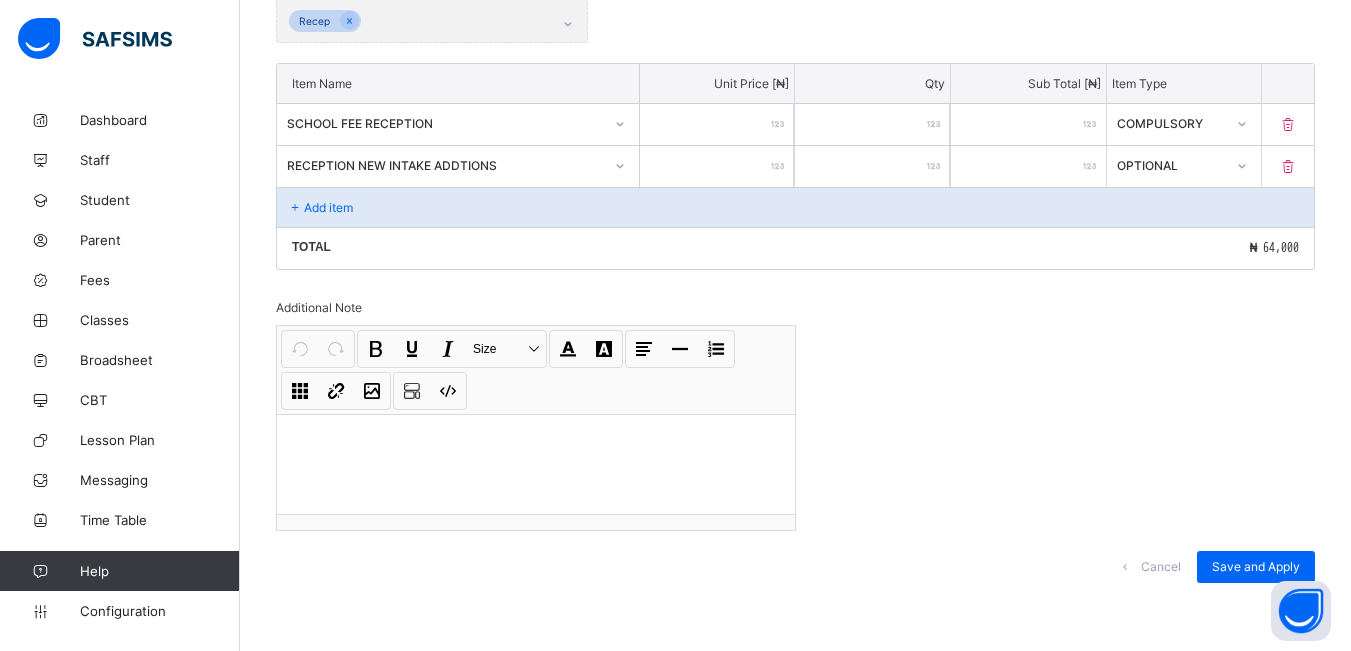 click on "Cancel" at bounding box center [1161, 566] 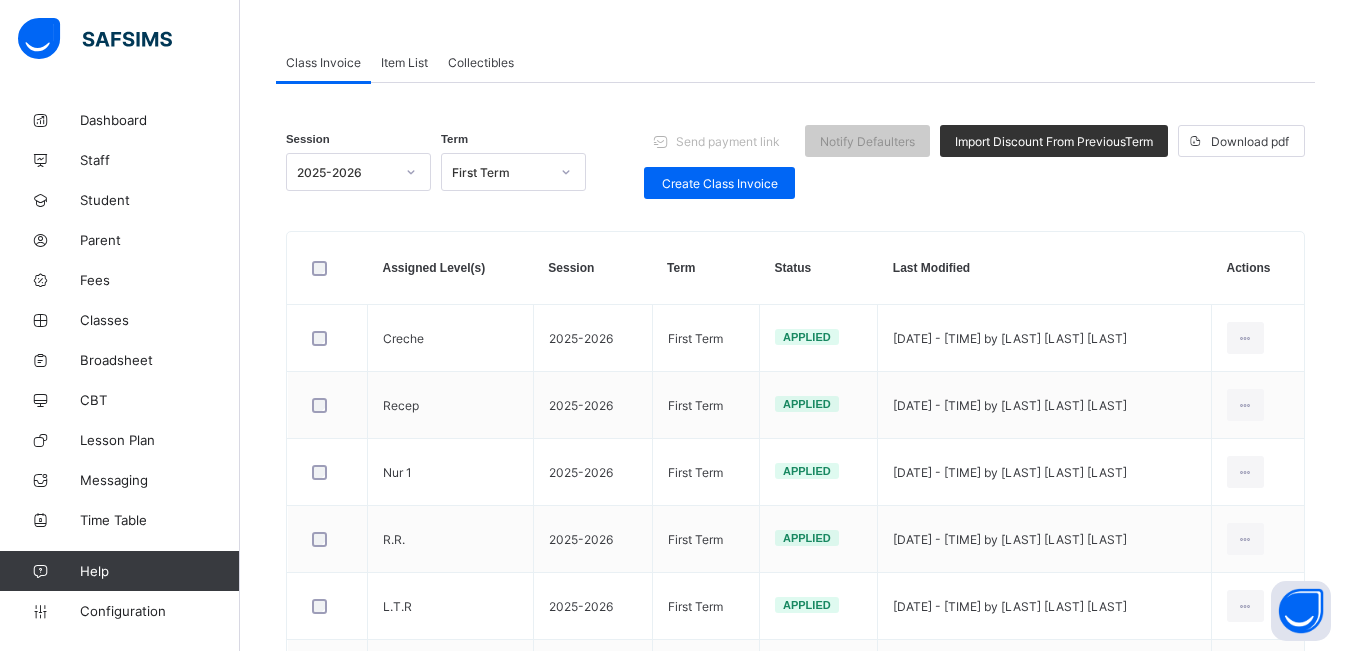 scroll, scrollTop: 493, scrollLeft: 0, axis: vertical 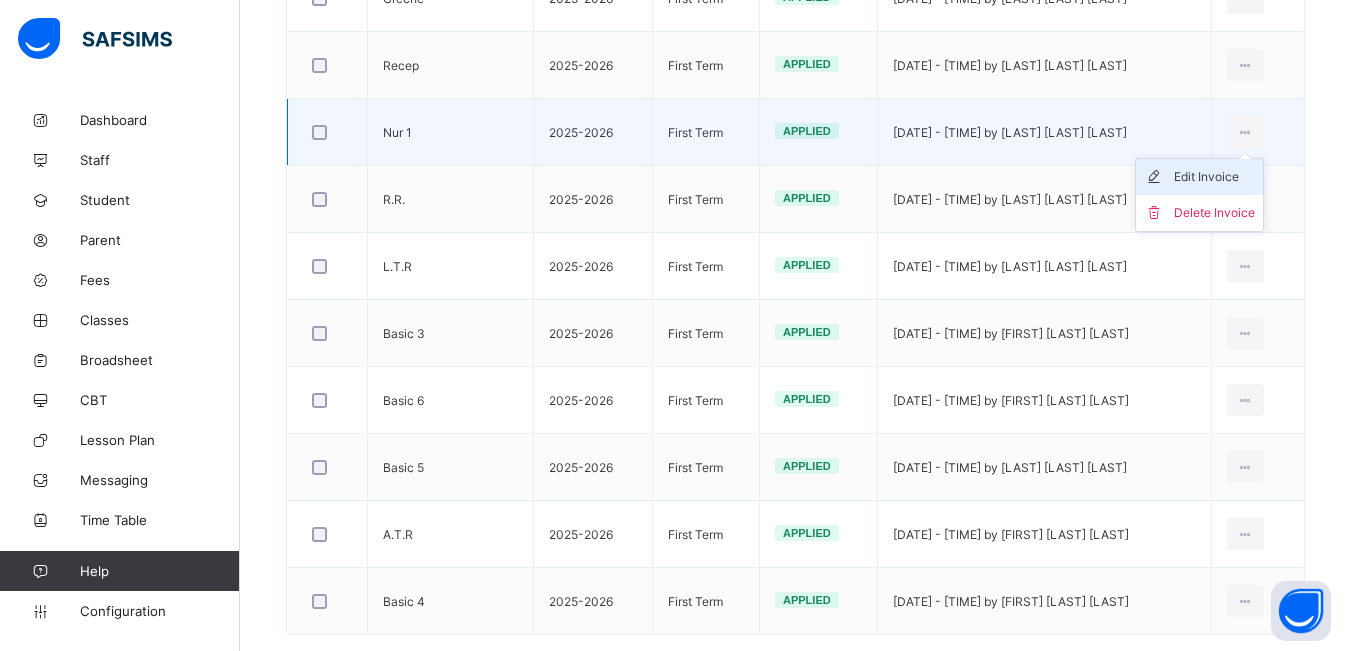 click on "Edit Invoice" at bounding box center (1214, 177) 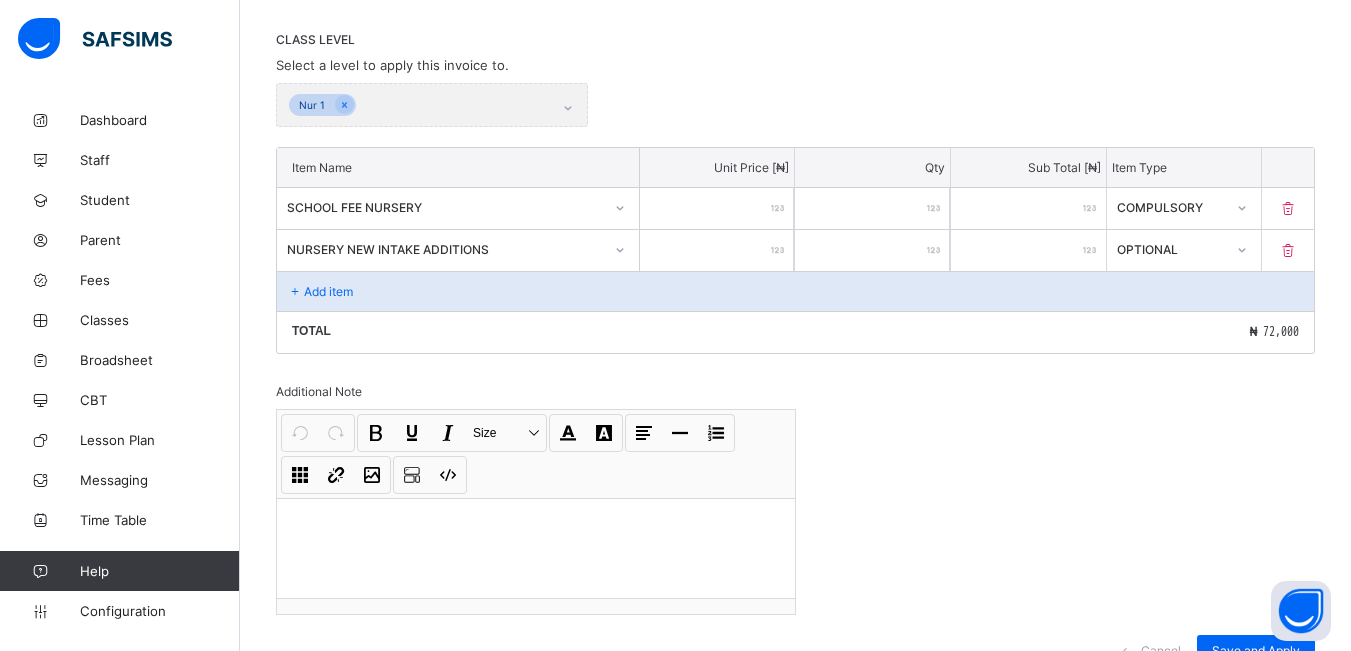scroll, scrollTop: 493, scrollLeft: 0, axis: vertical 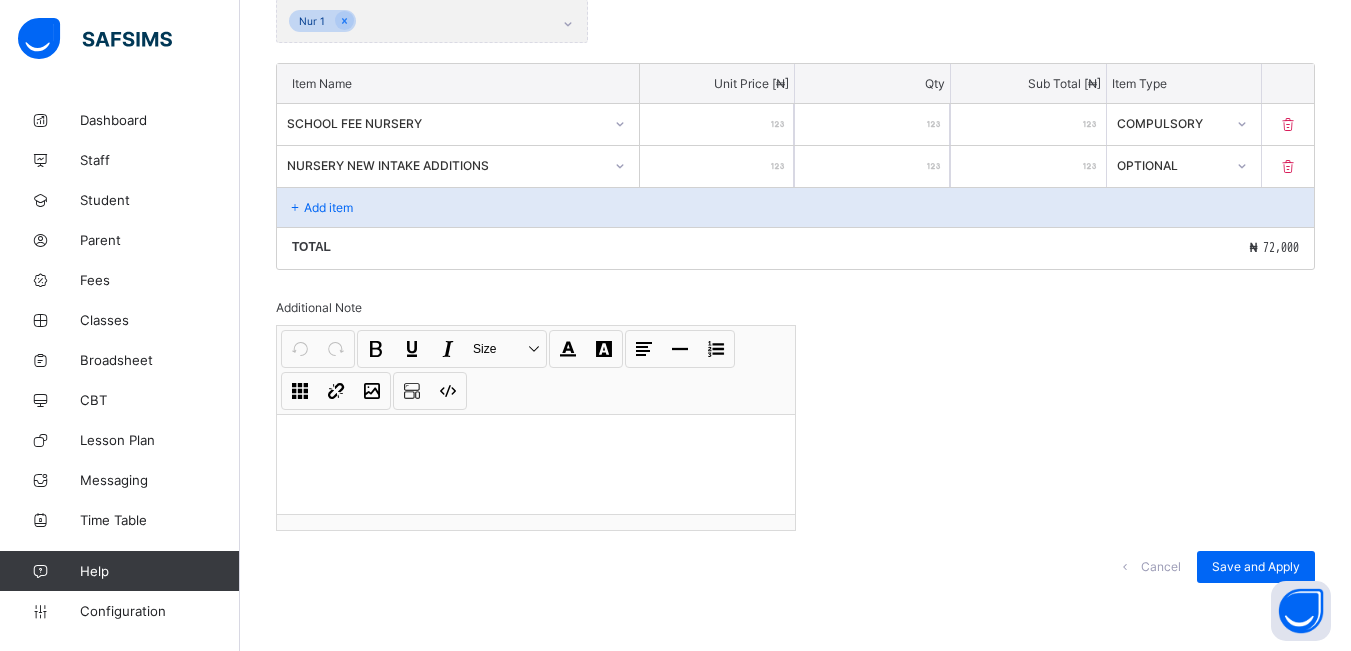 click on "Cancel" at bounding box center [1161, 566] 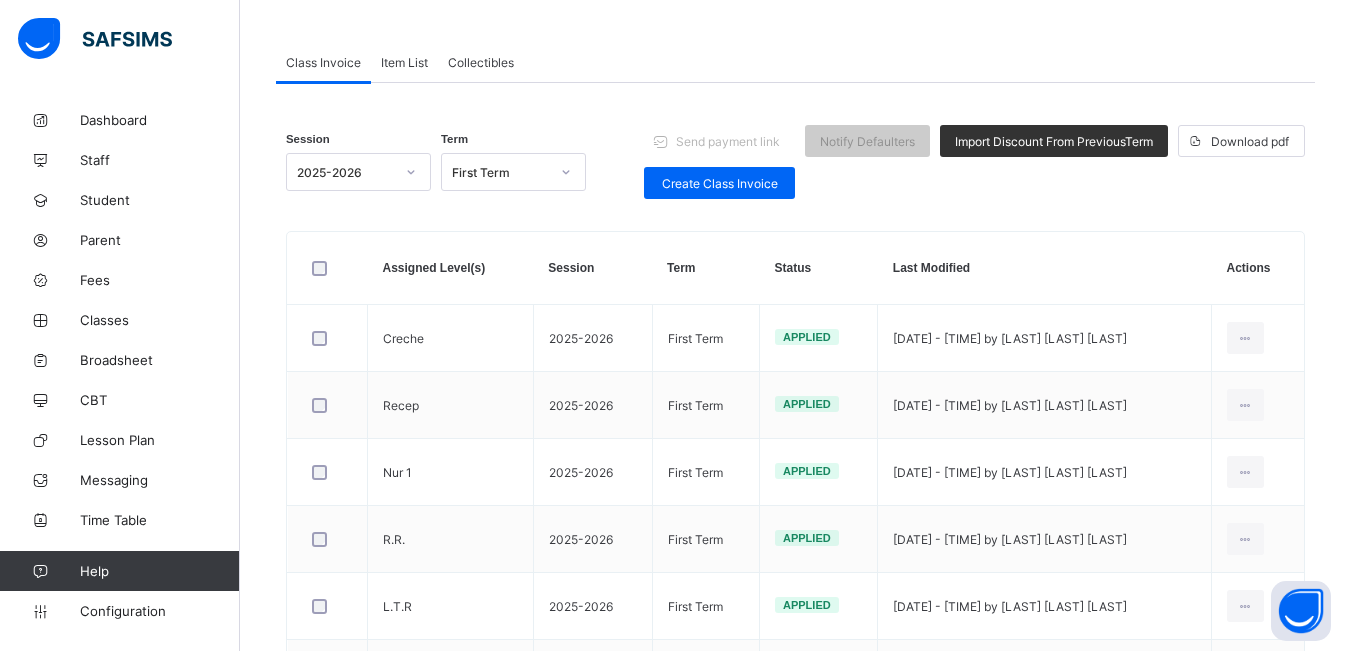 scroll, scrollTop: 493, scrollLeft: 0, axis: vertical 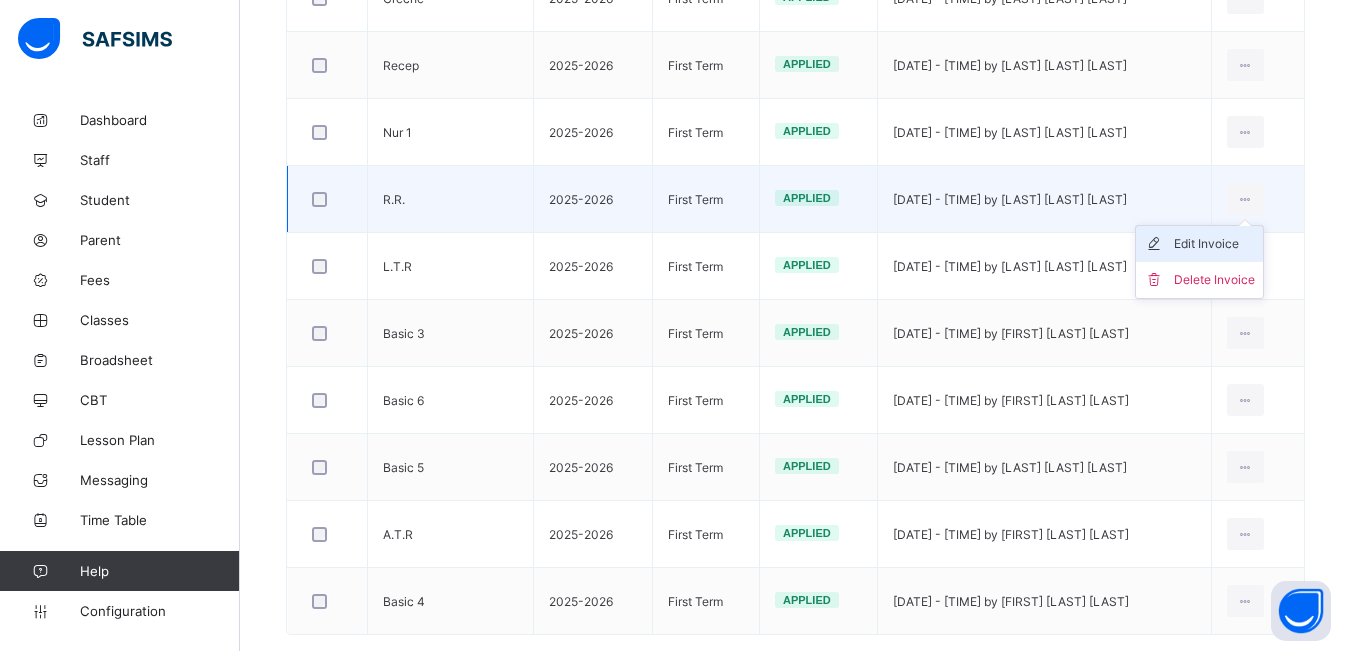 click on "Edit Invoice" at bounding box center [1214, 244] 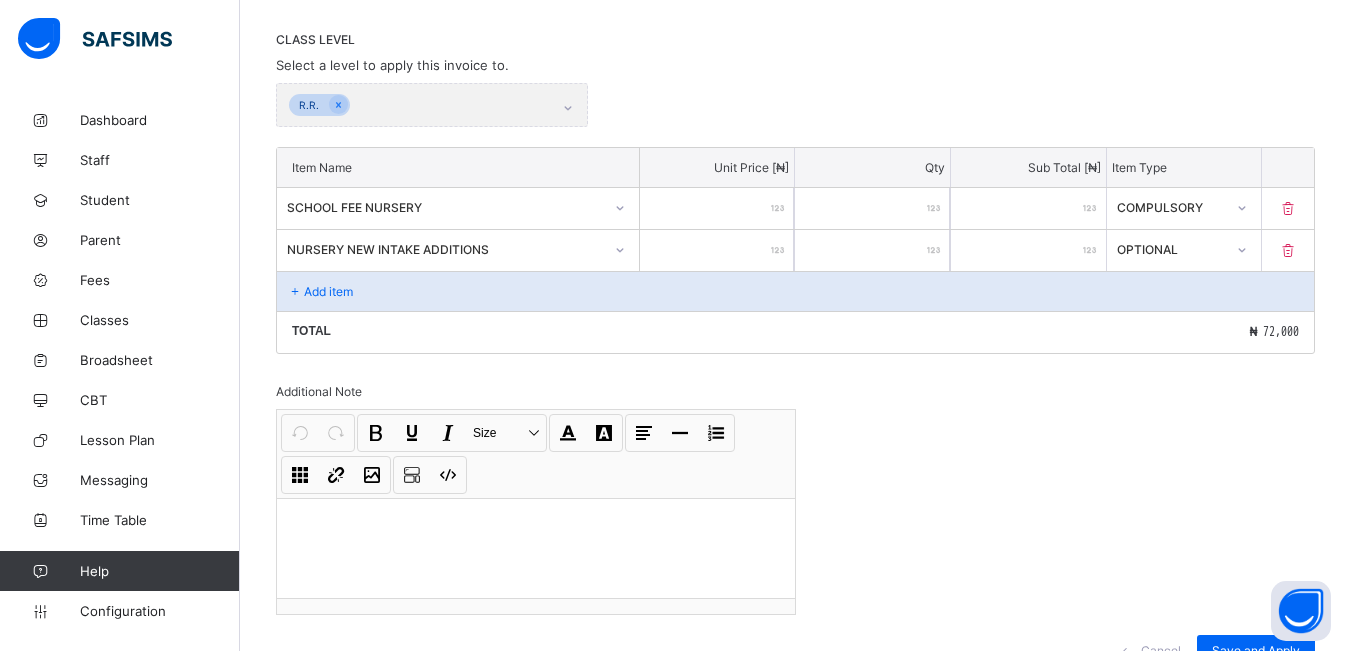 scroll, scrollTop: 493, scrollLeft: 0, axis: vertical 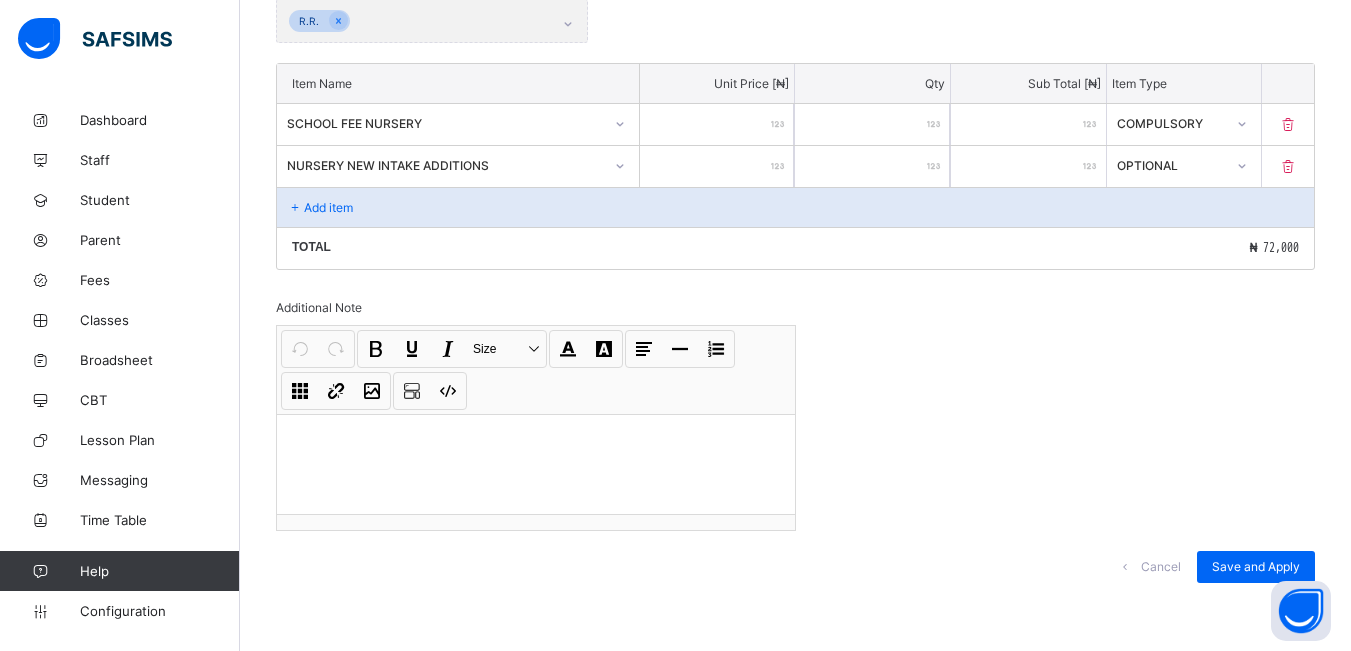click on "Cancel" at bounding box center (1161, 566) 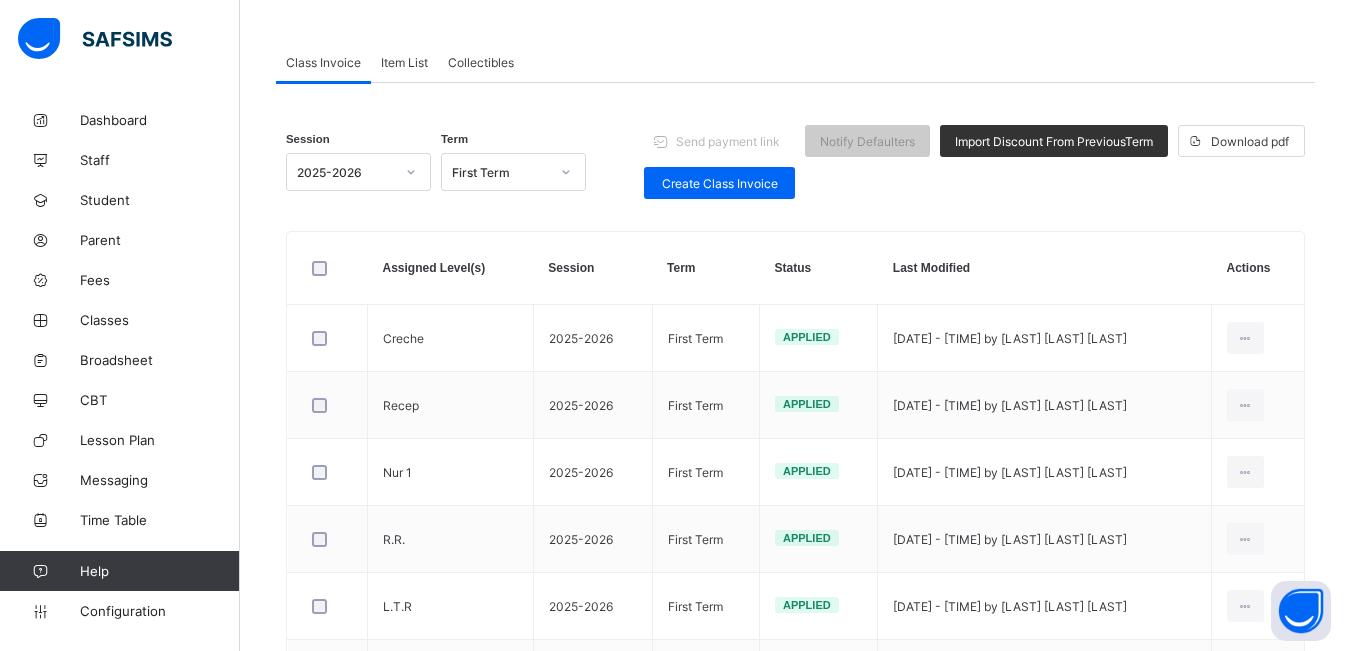 scroll, scrollTop: 493, scrollLeft: 0, axis: vertical 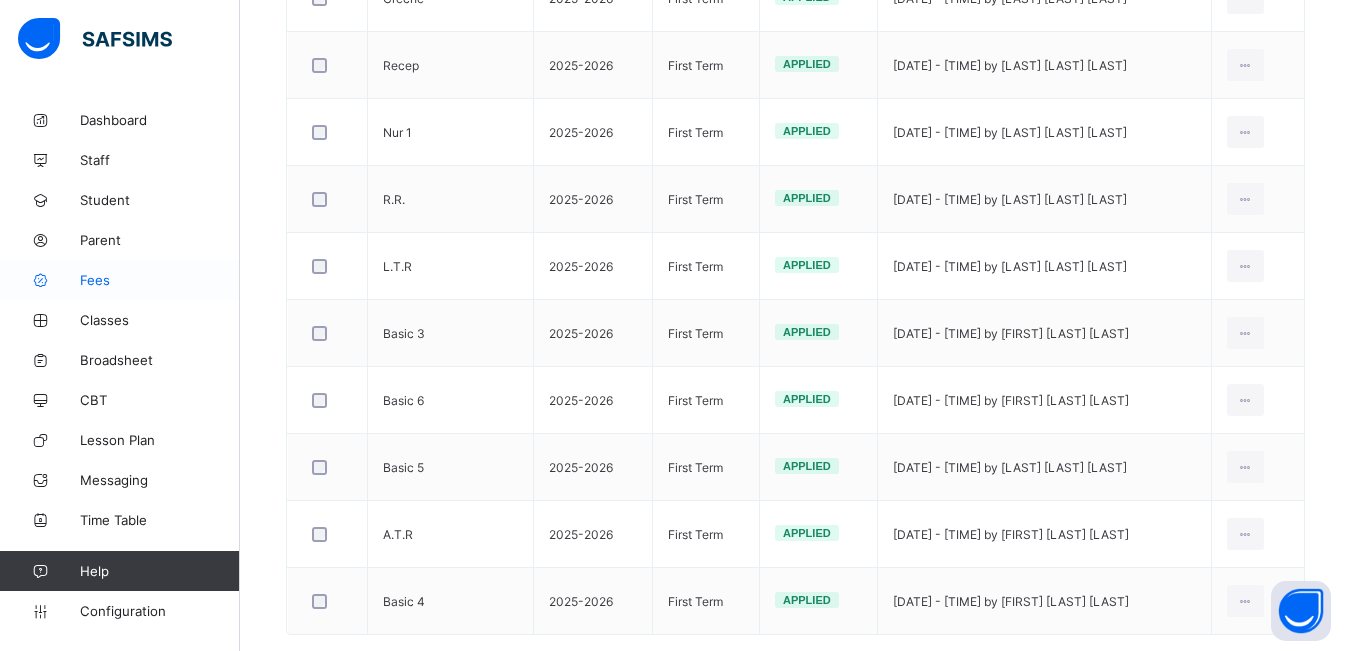 click on "Fees" at bounding box center (160, 280) 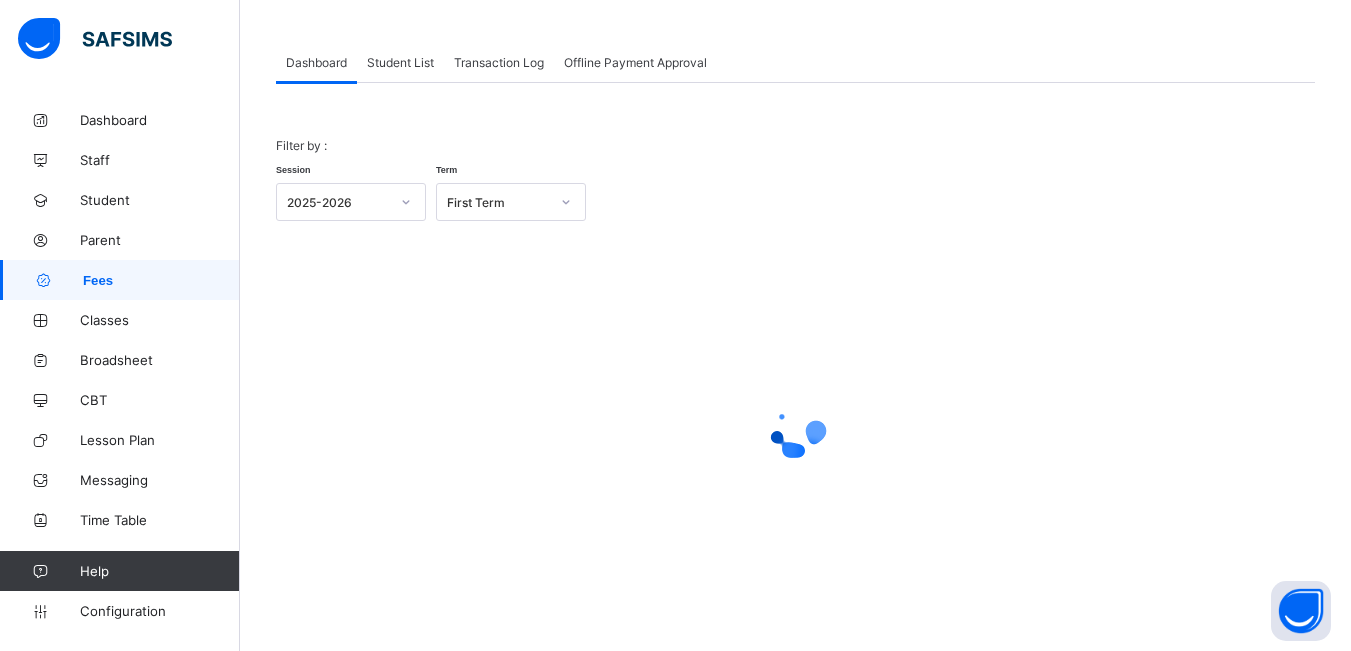 scroll, scrollTop: 0, scrollLeft: 0, axis: both 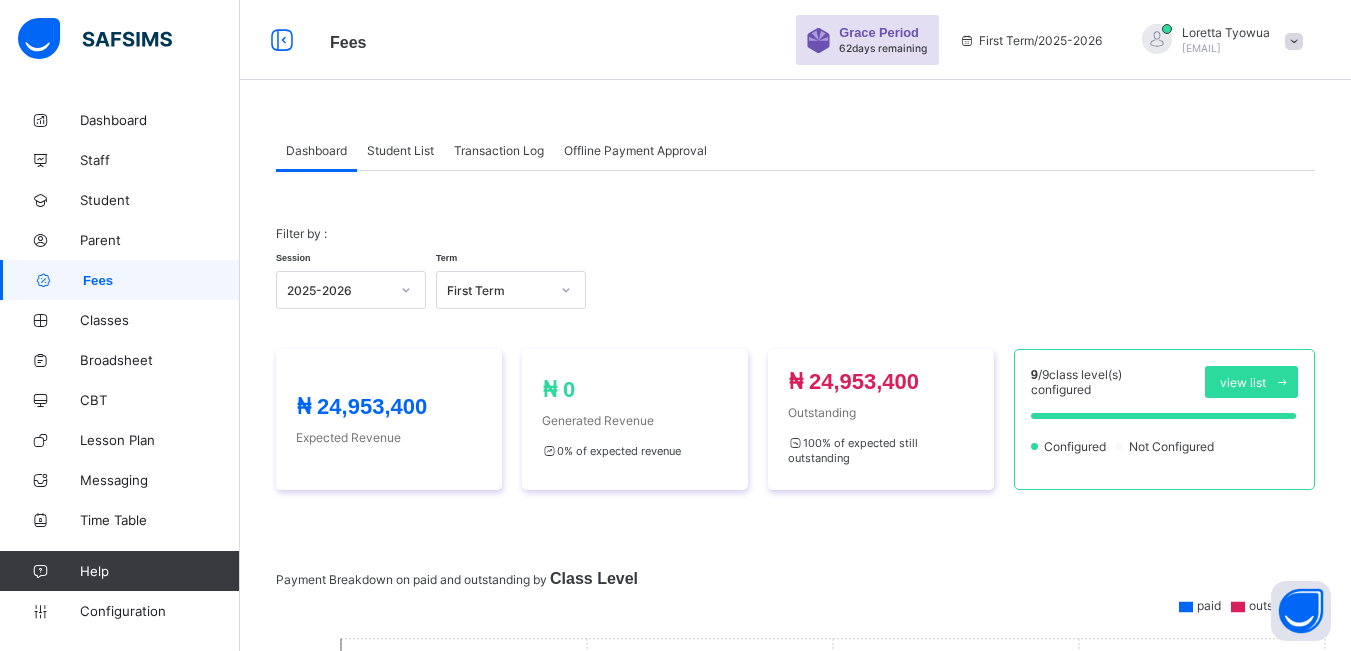 click on "Student List" at bounding box center (400, 150) 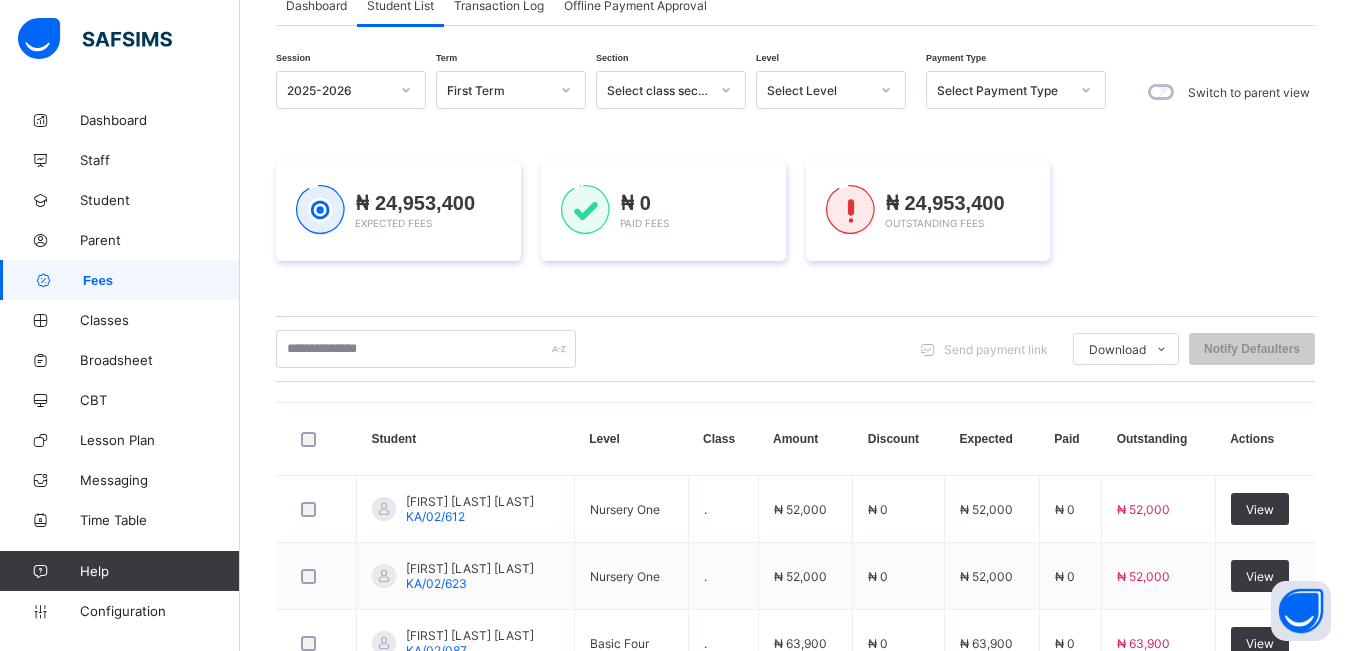 scroll, scrollTop: 126, scrollLeft: 0, axis: vertical 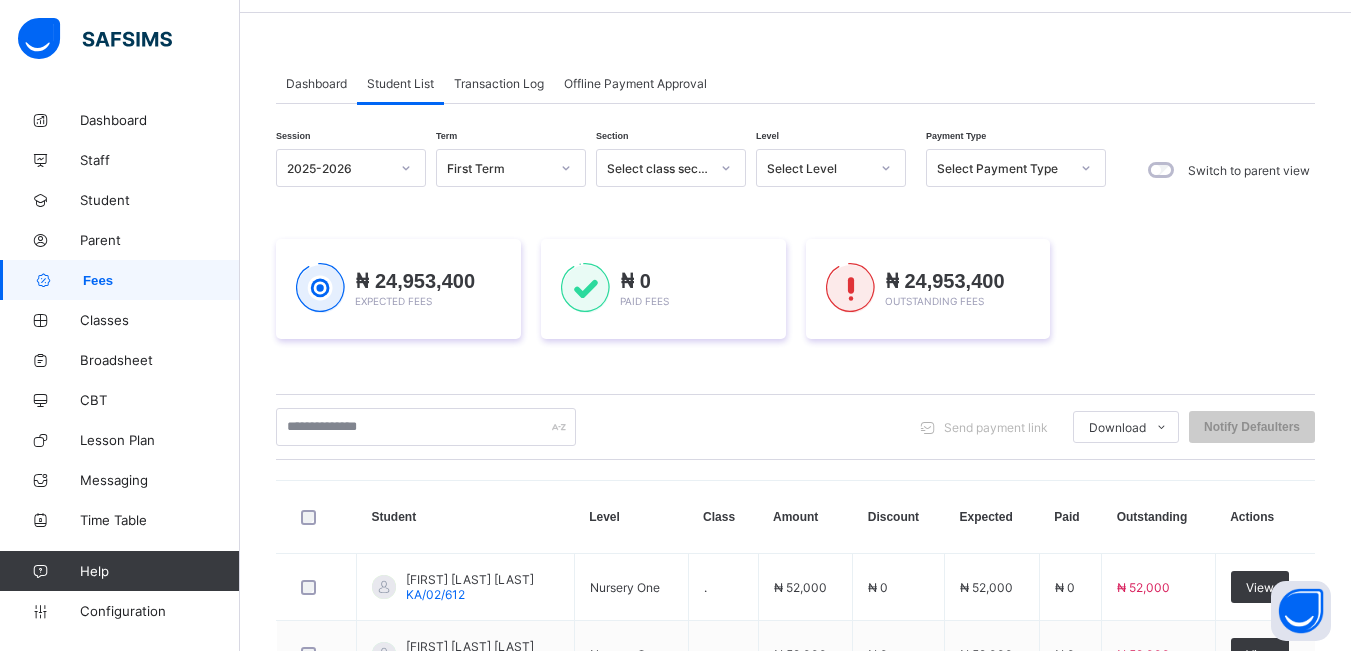 click 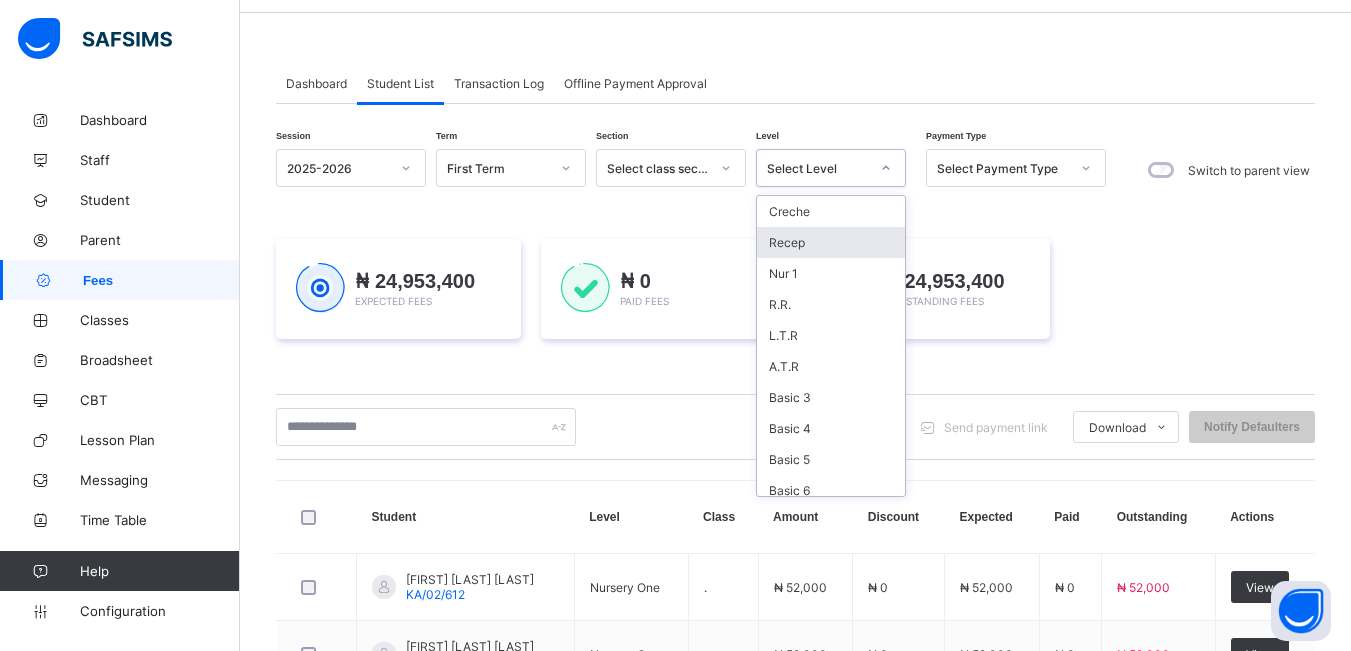 click on "Recep" at bounding box center [831, 242] 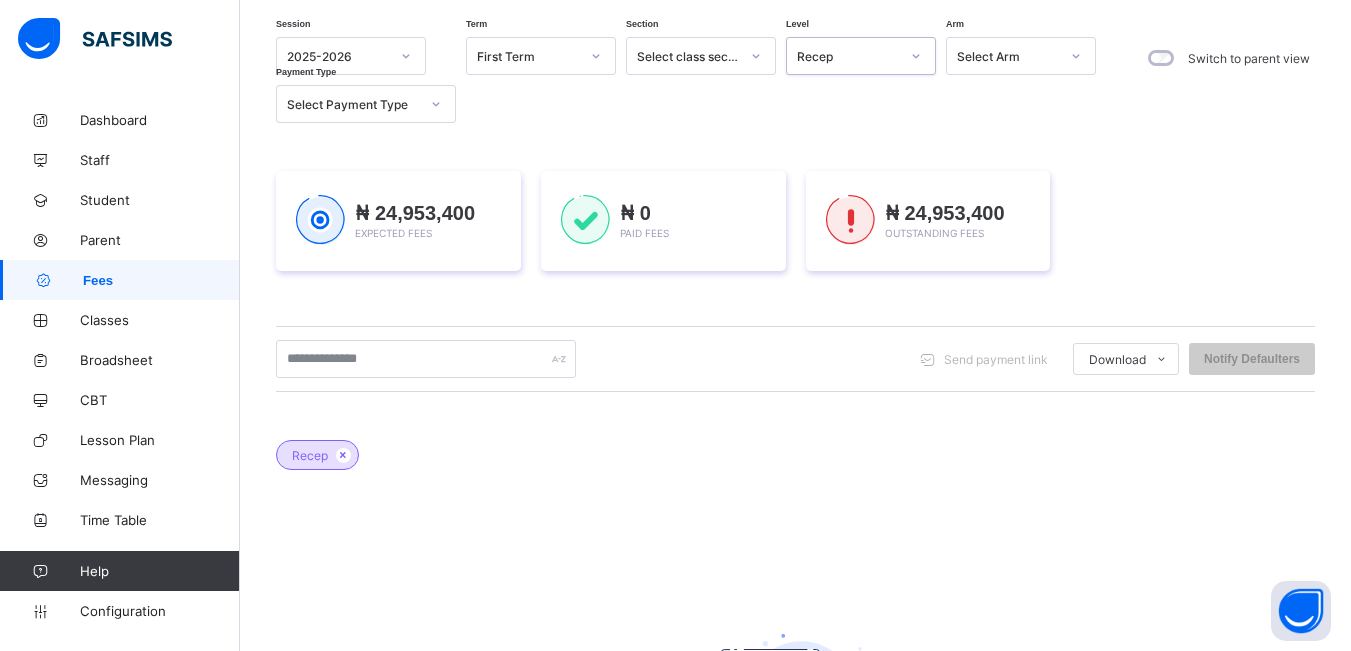 scroll, scrollTop: 154, scrollLeft: 0, axis: vertical 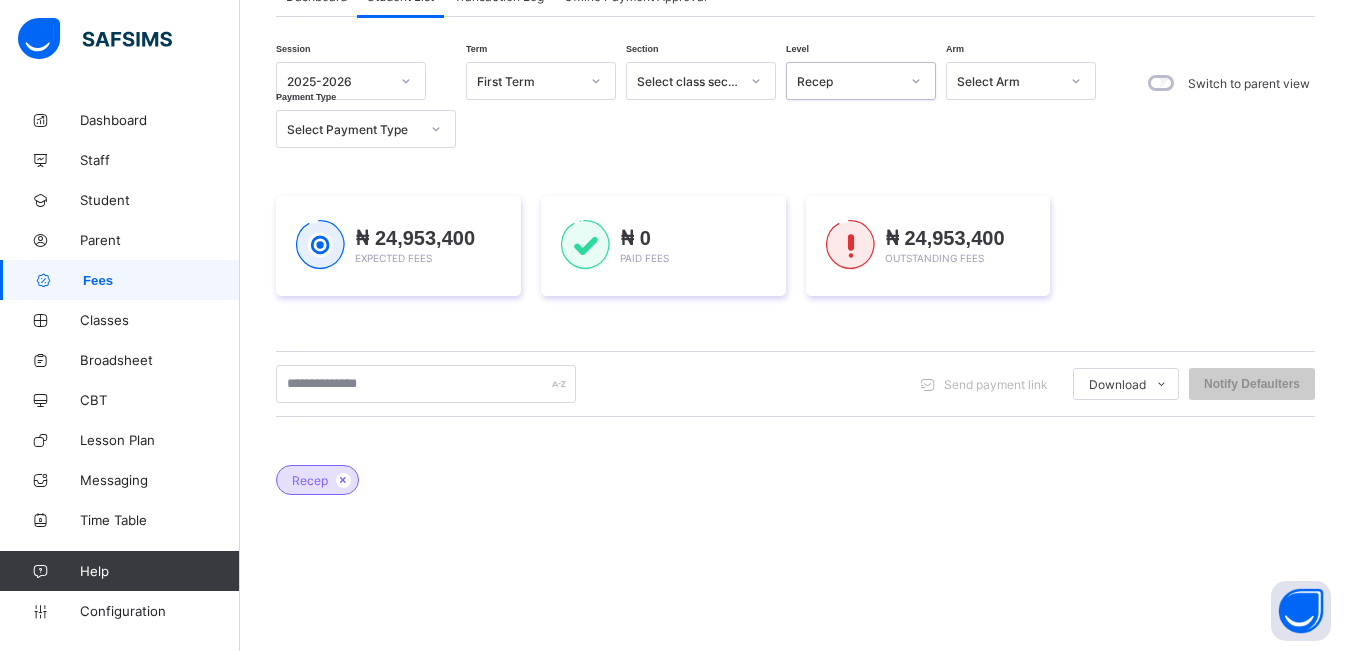 click on "Recep" at bounding box center (848, 81) 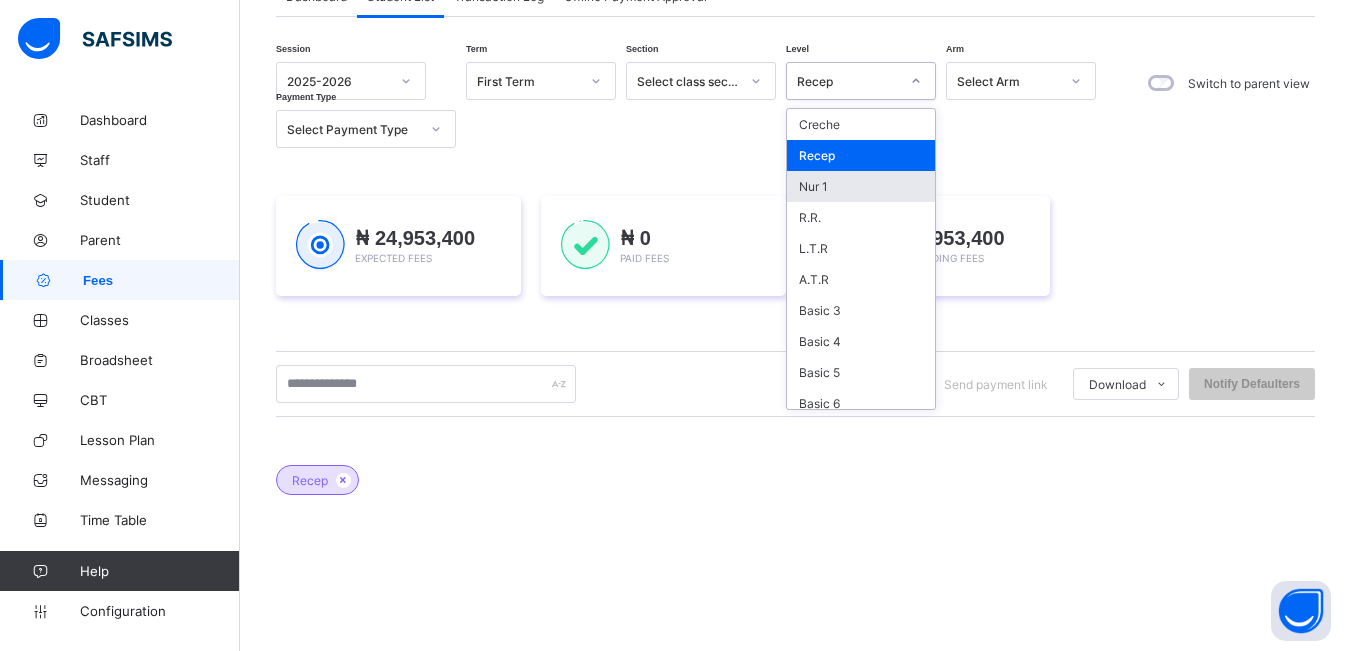 click on "Nur 1" at bounding box center [861, 186] 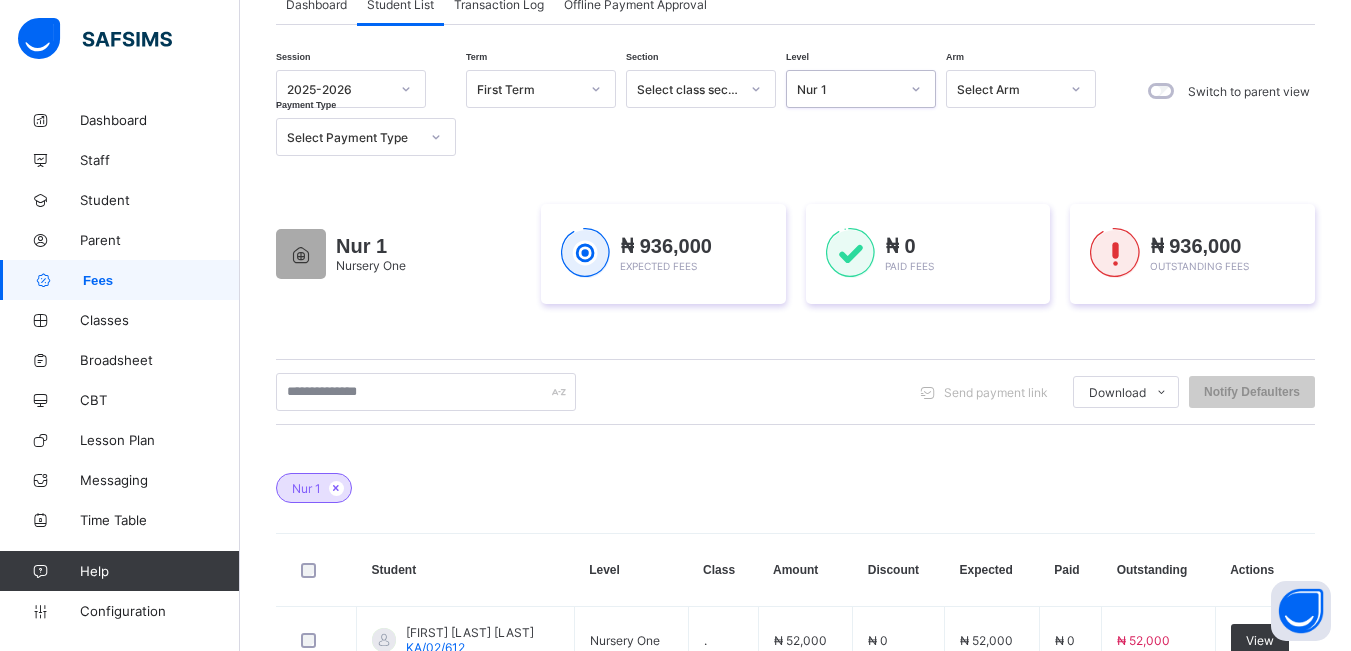 scroll, scrollTop: 91, scrollLeft: 0, axis: vertical 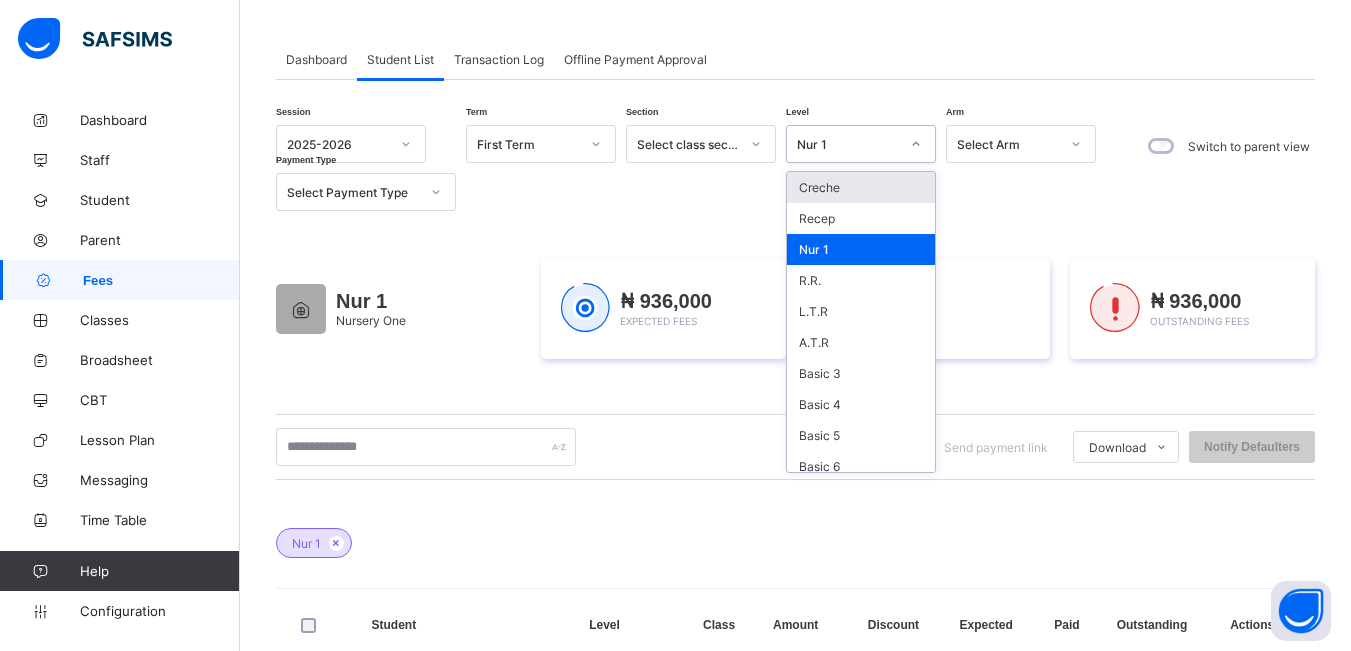 click on "Nur 1" at bounding box center [842, 144] 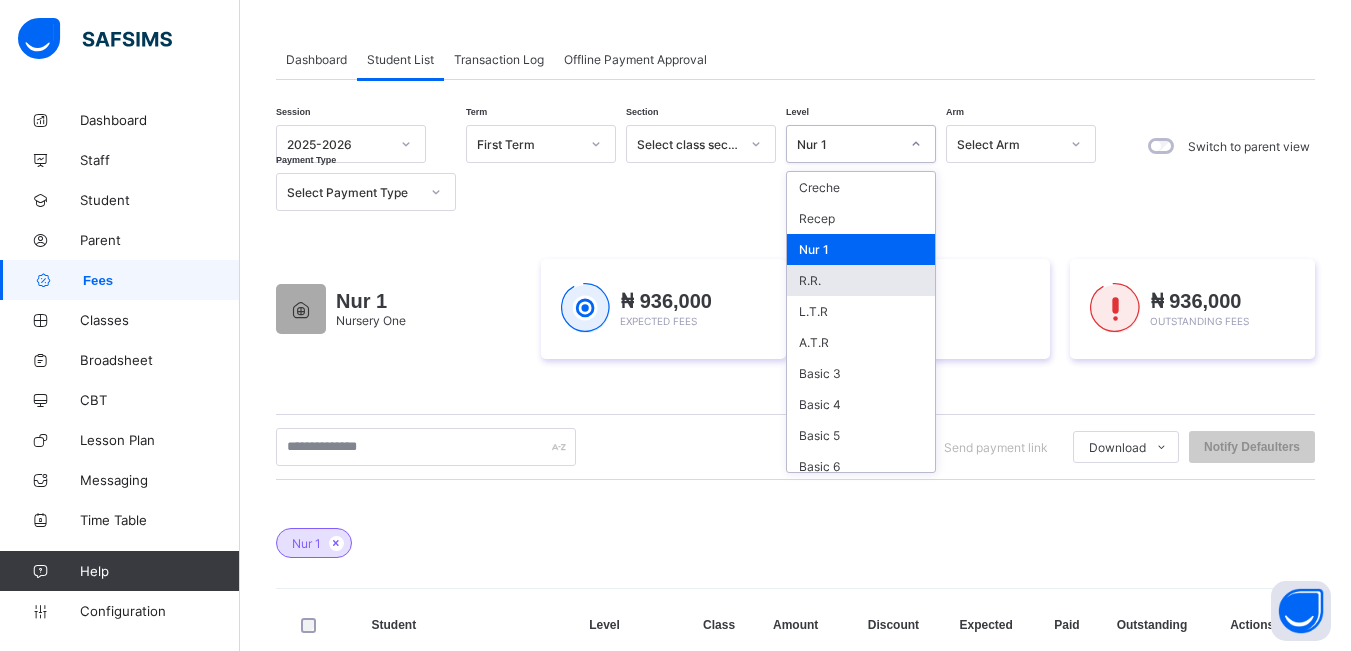 click on "R.R." at bounding box center (861, 280) 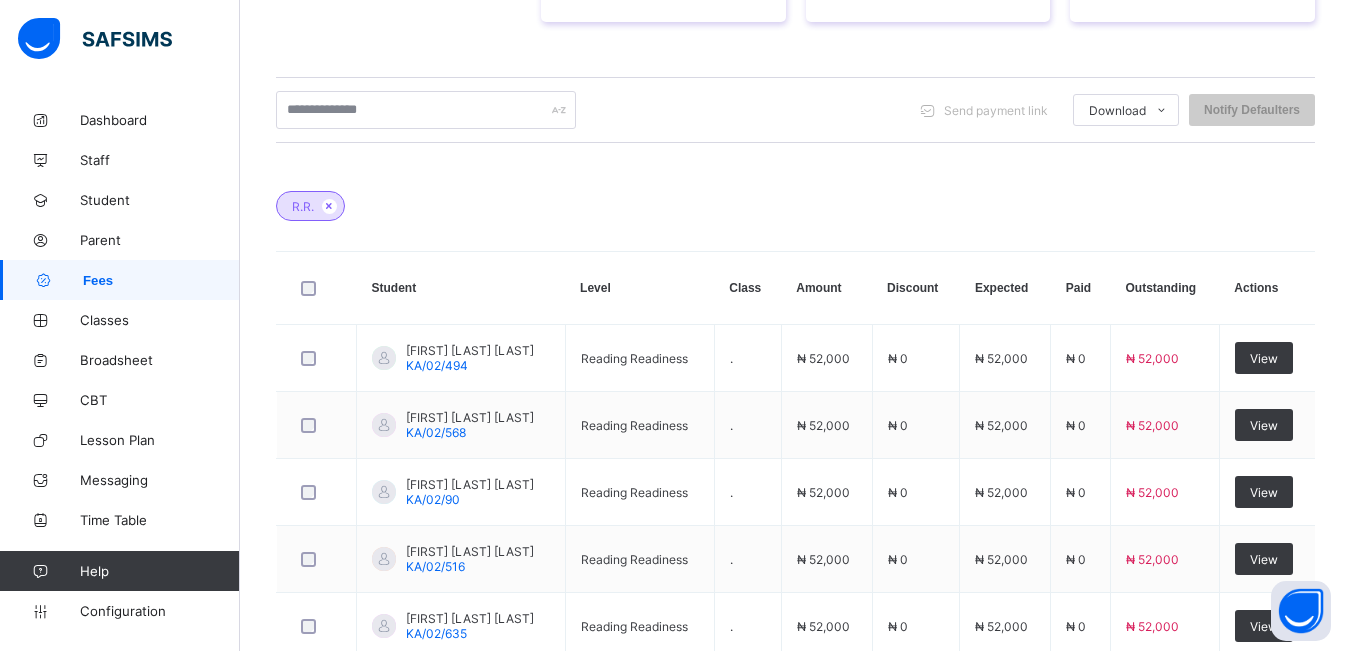 scroll, scrollTop: 410, scrollLeft: 0, axis: vertical 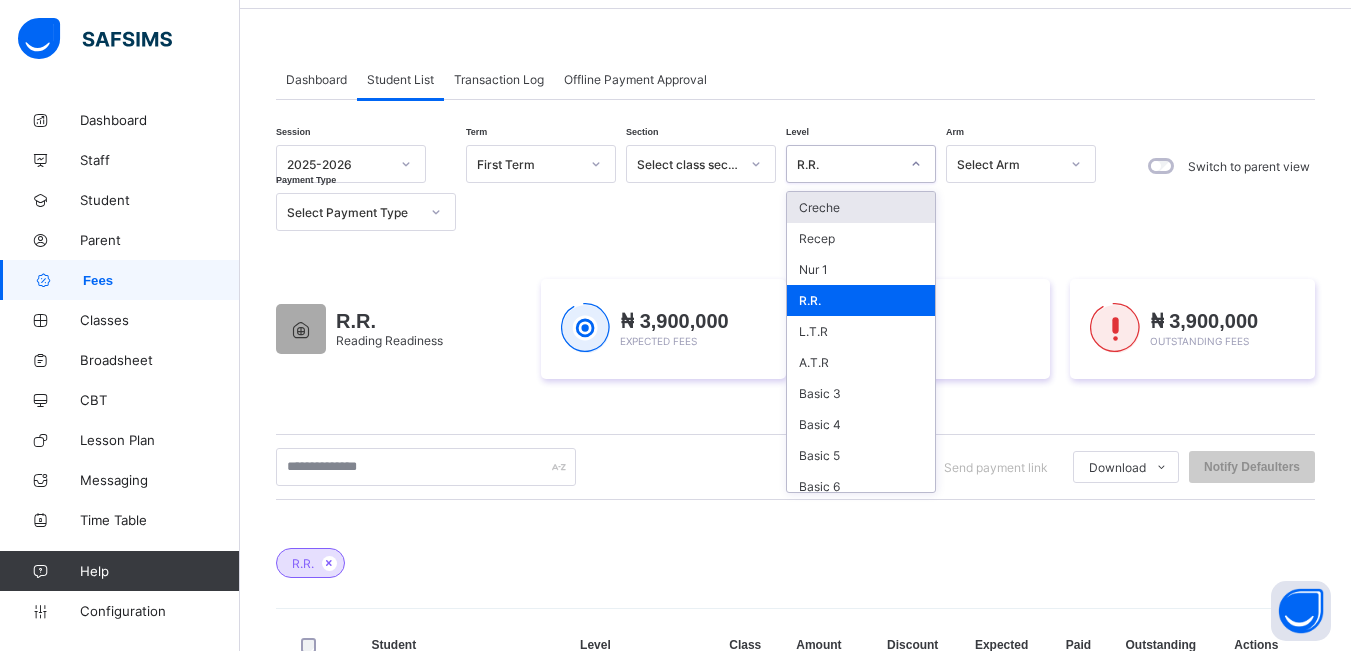 click on "R.R." at bounding box center [848, 164] 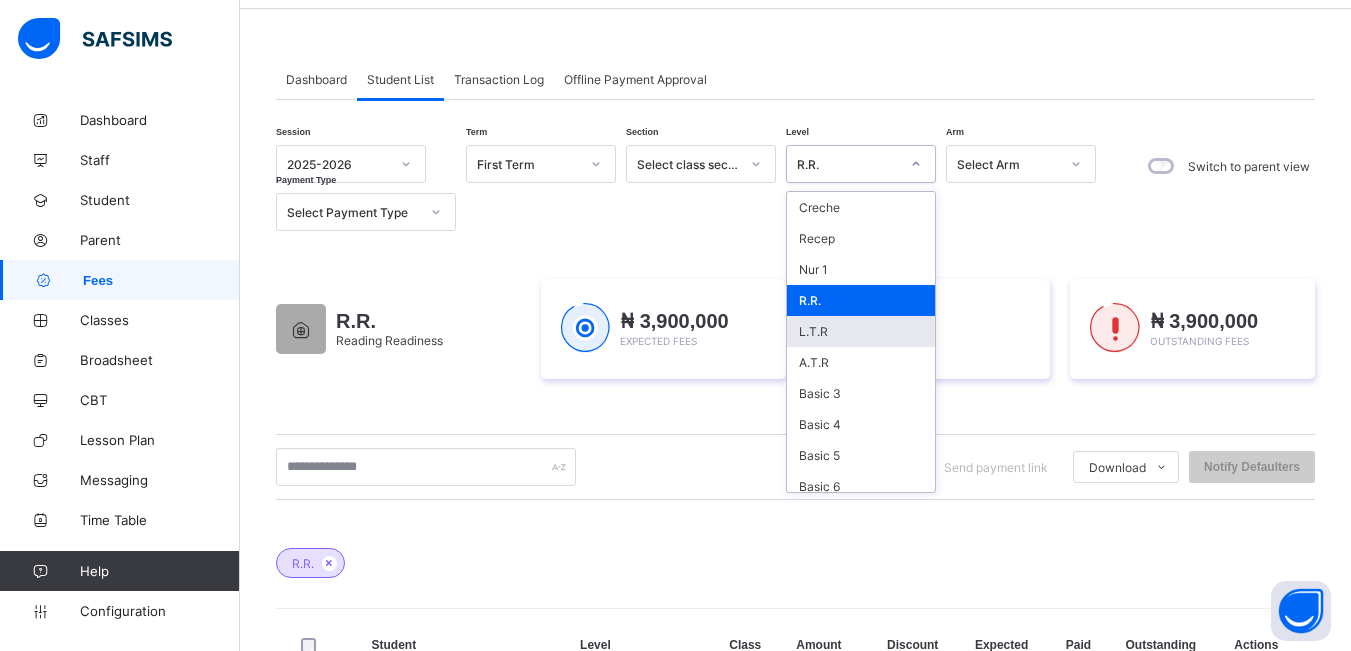 click on "L.T.R" at bounding box center (861, 331) 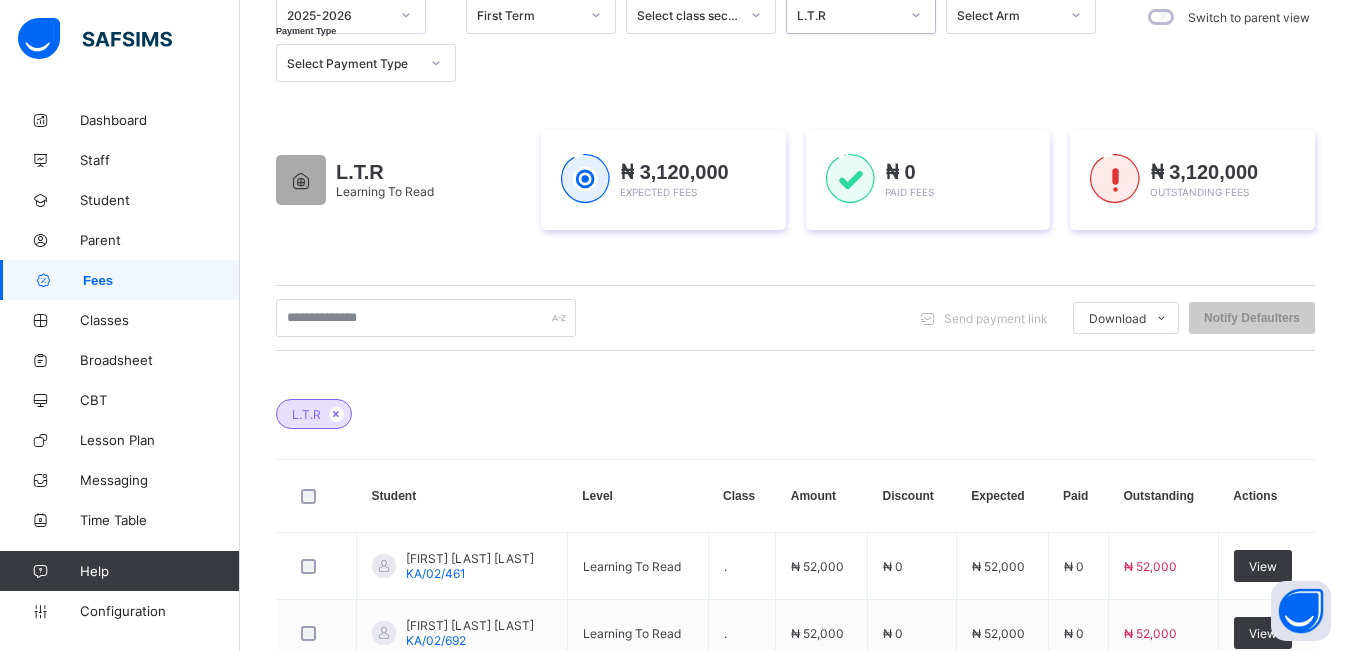 scroll, scrollTop: 0, scrollLeft: 0, axis: both 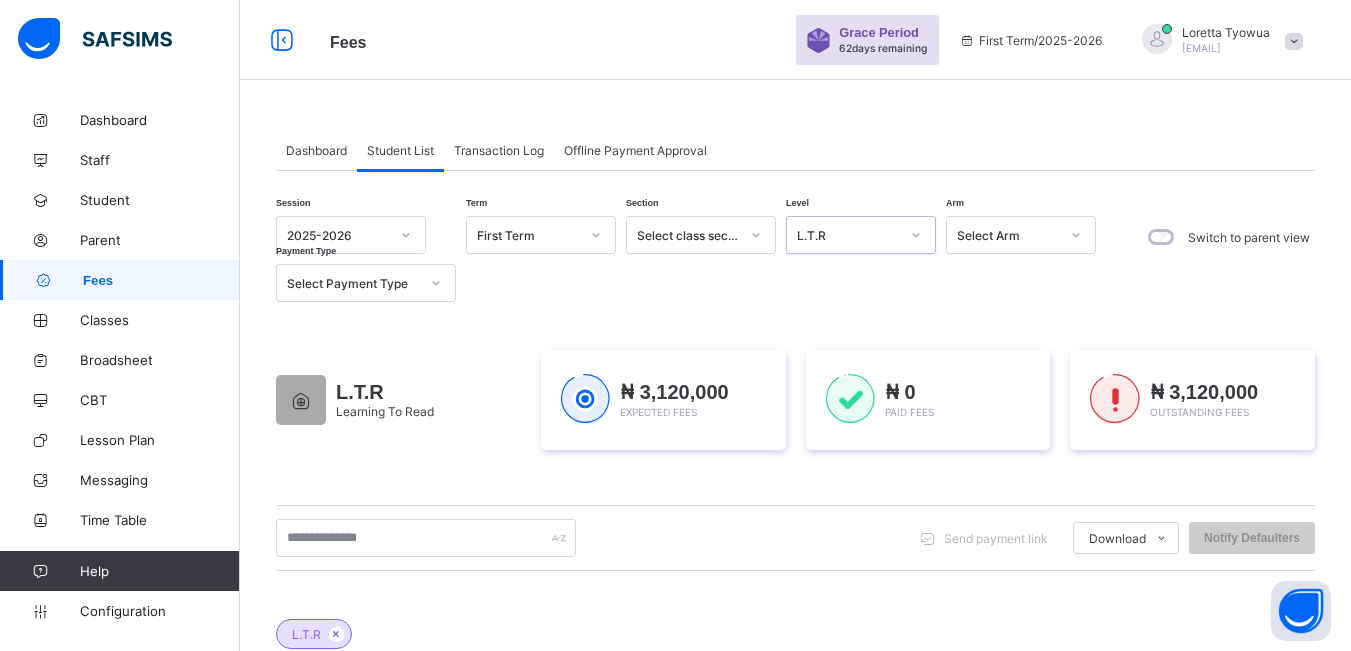 click at bounding box center [916, 235] 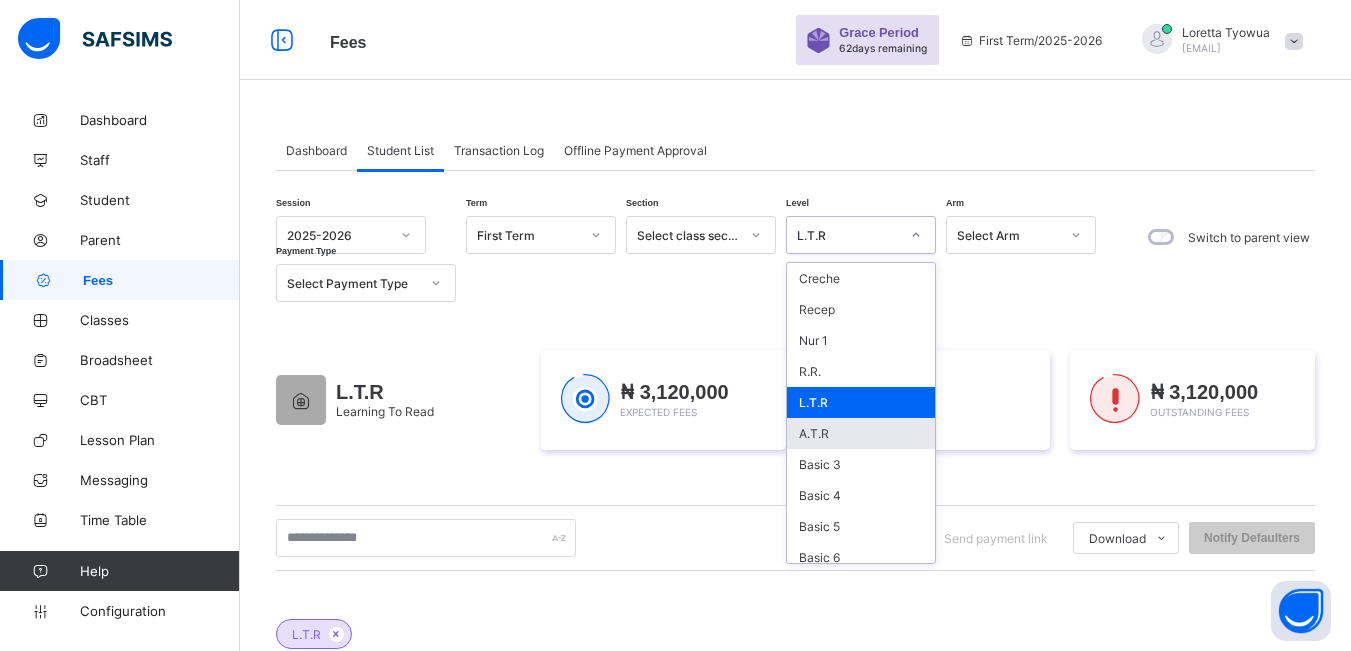 click on "A.T.R" at bounding box center (861, 433) 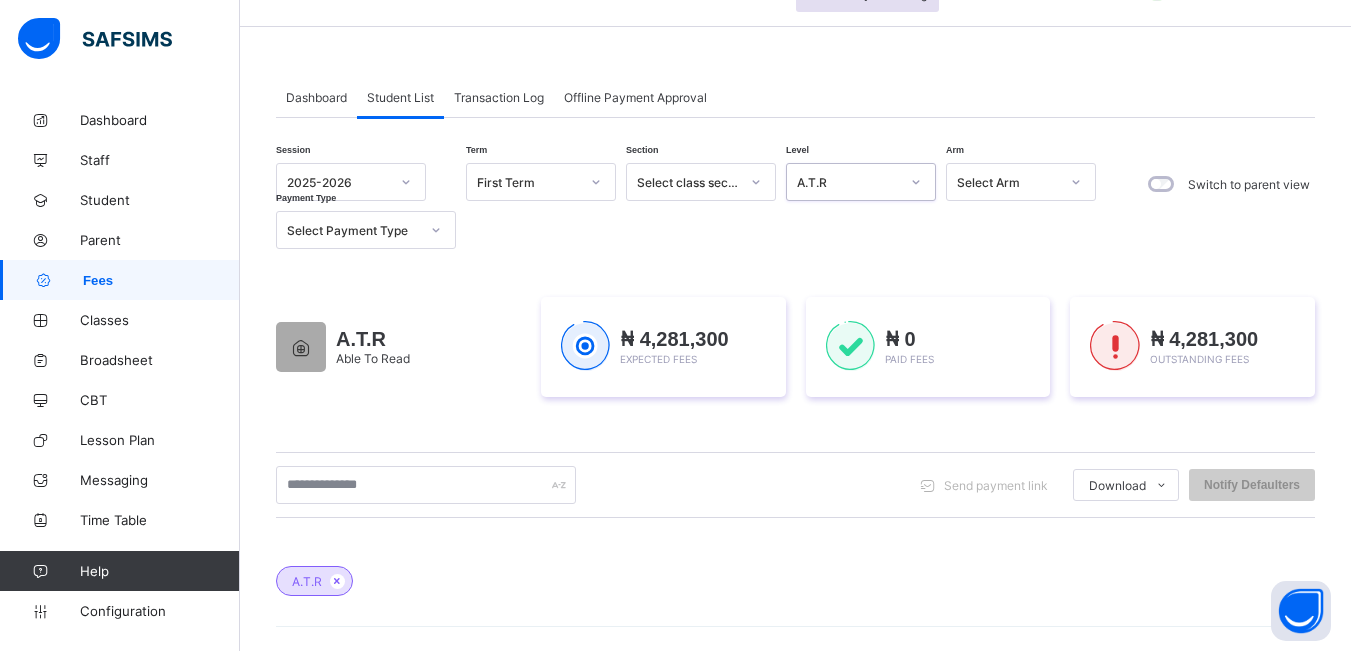 scroll, scrollTop: 0, scrollLeft: 0, axis: both 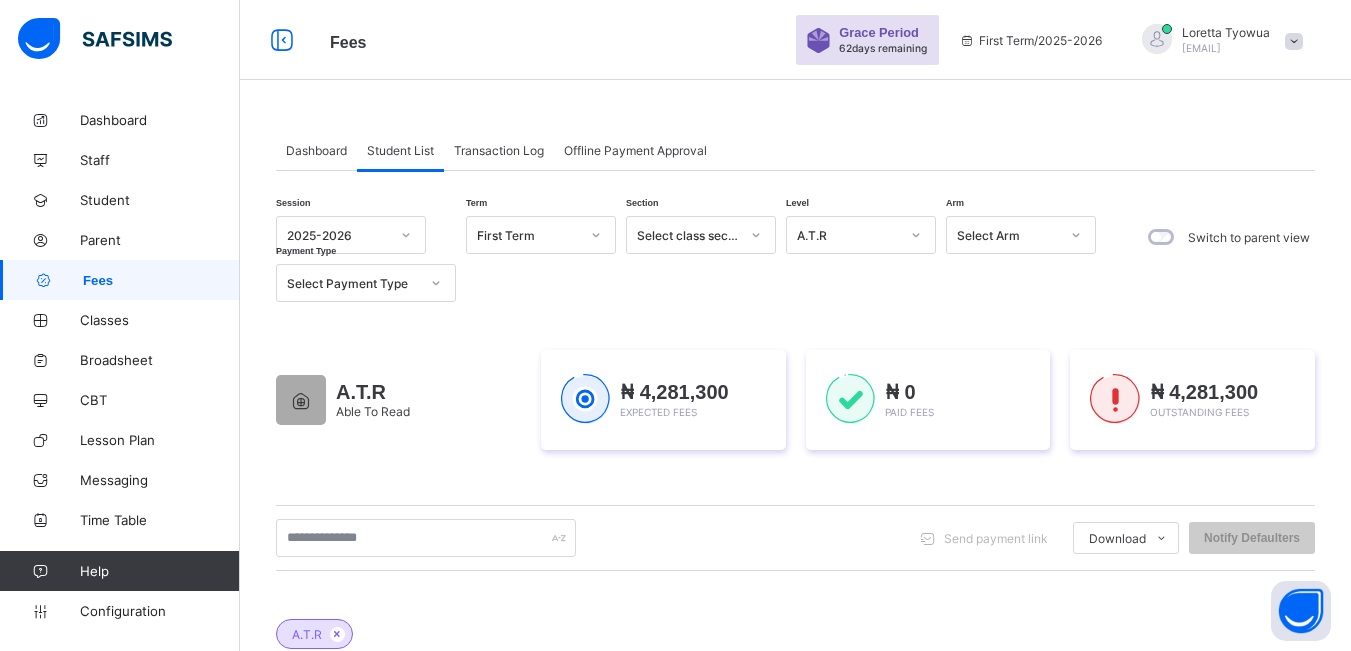 click on "Session 2025-2026 Term First Term Section Select class section Level A.T.R Arm Select Arm Payment Type Select Payment Type Switch to parent view A.T.R Able To Read ₦ 4,281,300 Expected Fees ₦ 0 Paid Fees ₦ 4,281,300 Outstanding Fees Send payment link Download Students Payment Students Payment Status Student Items Report Student Discount Report Notify Defaulters A.T.R Student Level Class Amount Discount Expected Paid Outstanding Actions [FIRST] [LAST] [ID] Able To Read . ₦ 63,900 ₦ 0 ₦ 63,900 ₦ 0 ₦ 63,900 View [FIRST] [LAST] [ID] Able To Read . ₦ 63,900 ₦ 0 ₦ 63,900 ₦ 0 ₦ 63,900 View [FIRST] [LAST] [ID] Able To Read . ₦ 63,900 ₦ 0 ₦ 63,900 ₦ 0 ₦ 63,900 View [FIRST] [LAST] [ID] Able To Read . ₦ 63,900 ₦ 0 ₦ 63,900 ₦ 0 ₦ 63,900 View [FIRST] [LAST] [ID] Able To Read ." at bounding box center (795, 842) 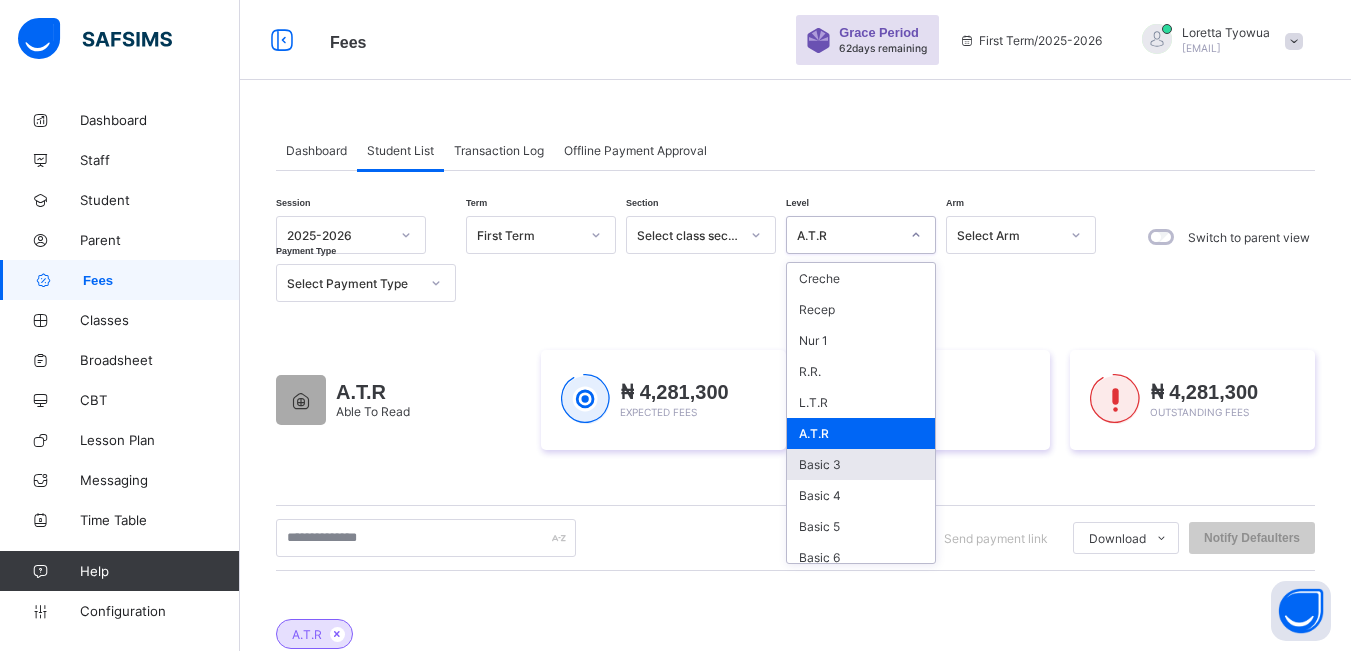 click on "Basic 3" at bounding box center [861, 464] 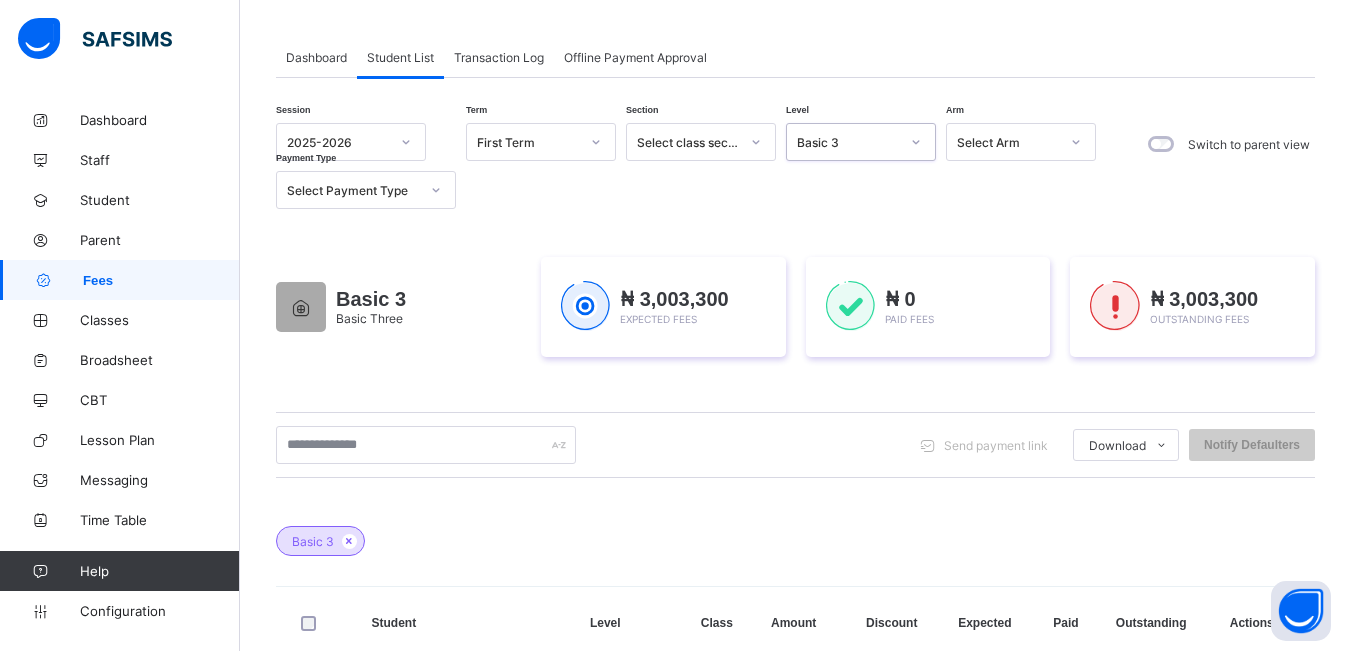 scroll, scrollTop: 73, scrollLeft: 0, axis: vertical 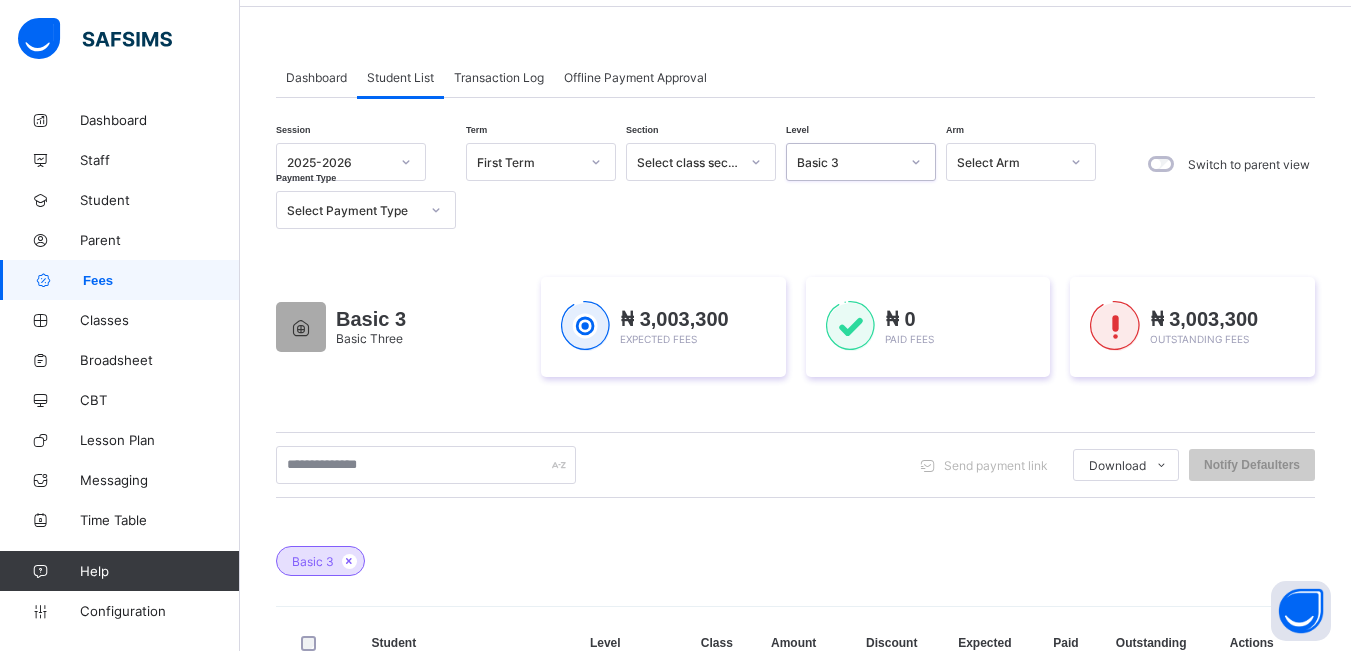 click at bounding box center [916, 162] 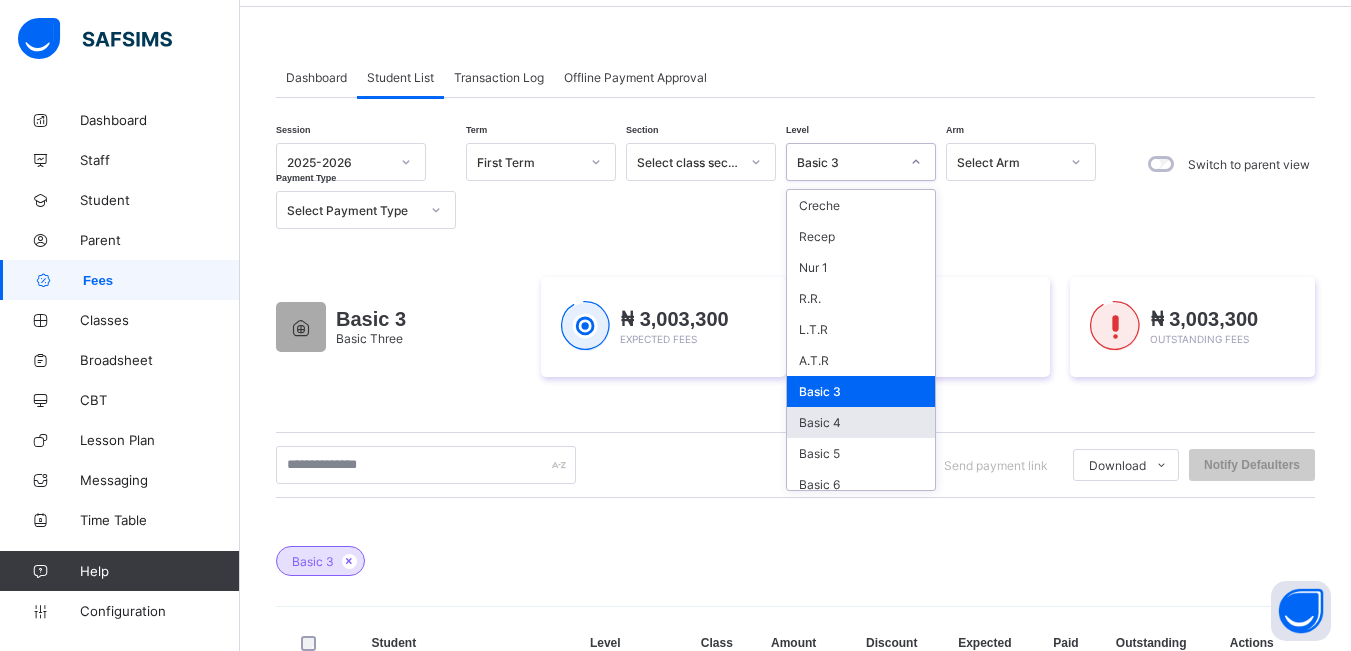 click on "Basic 4" at bounding box center [861, 422] 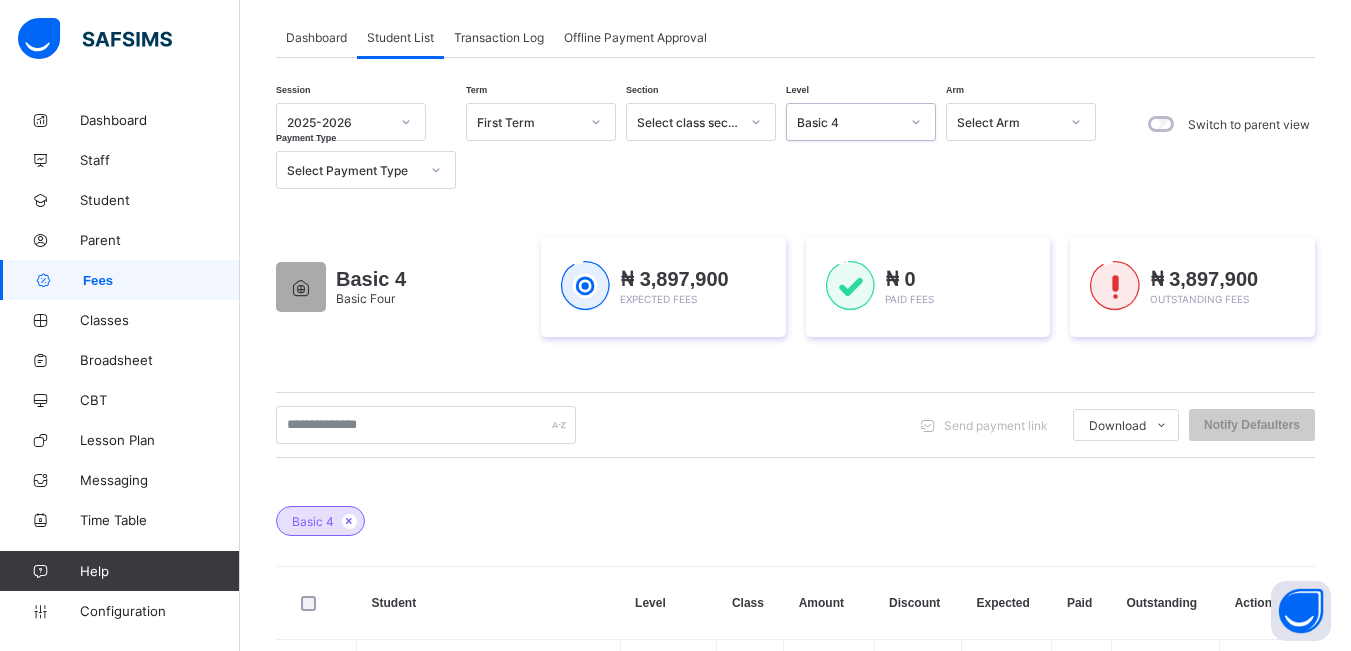 scroll, scrollTop: 0, scrollLeft: 0, axis: both 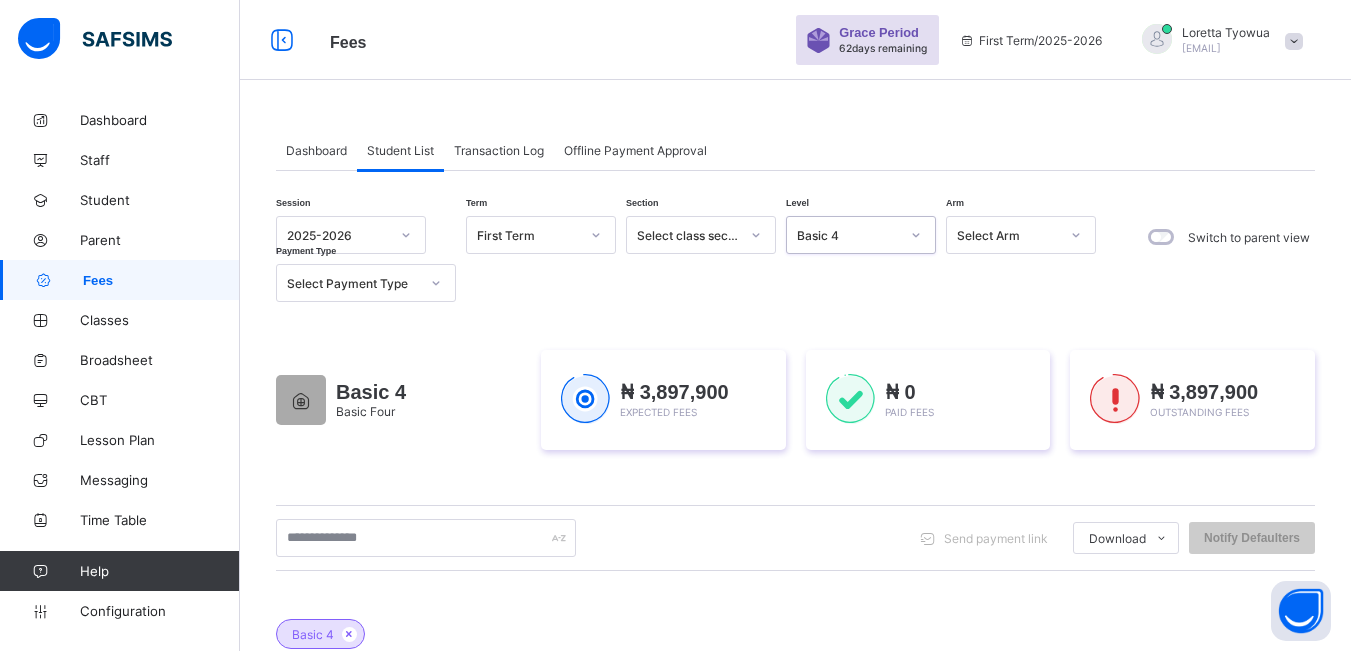 click on "Basic 4" at bounding box center (842, 235) 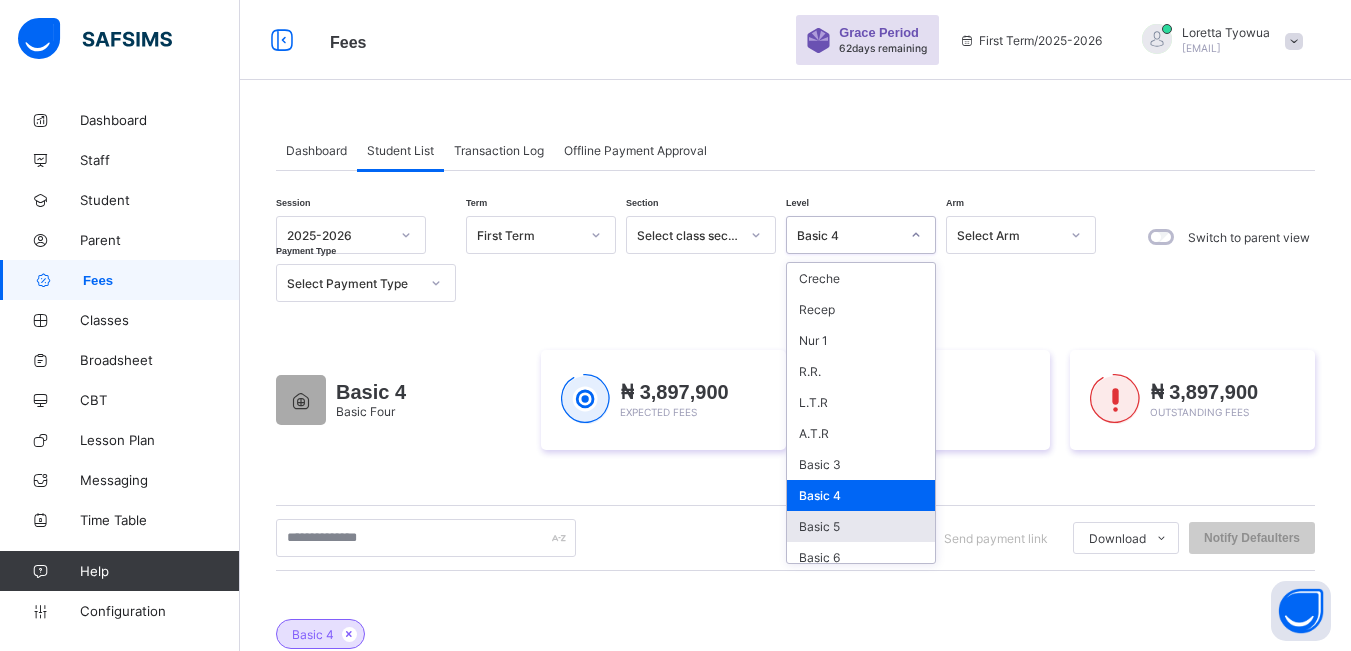 click on "Basic 5" at bounding box center (861, 526) 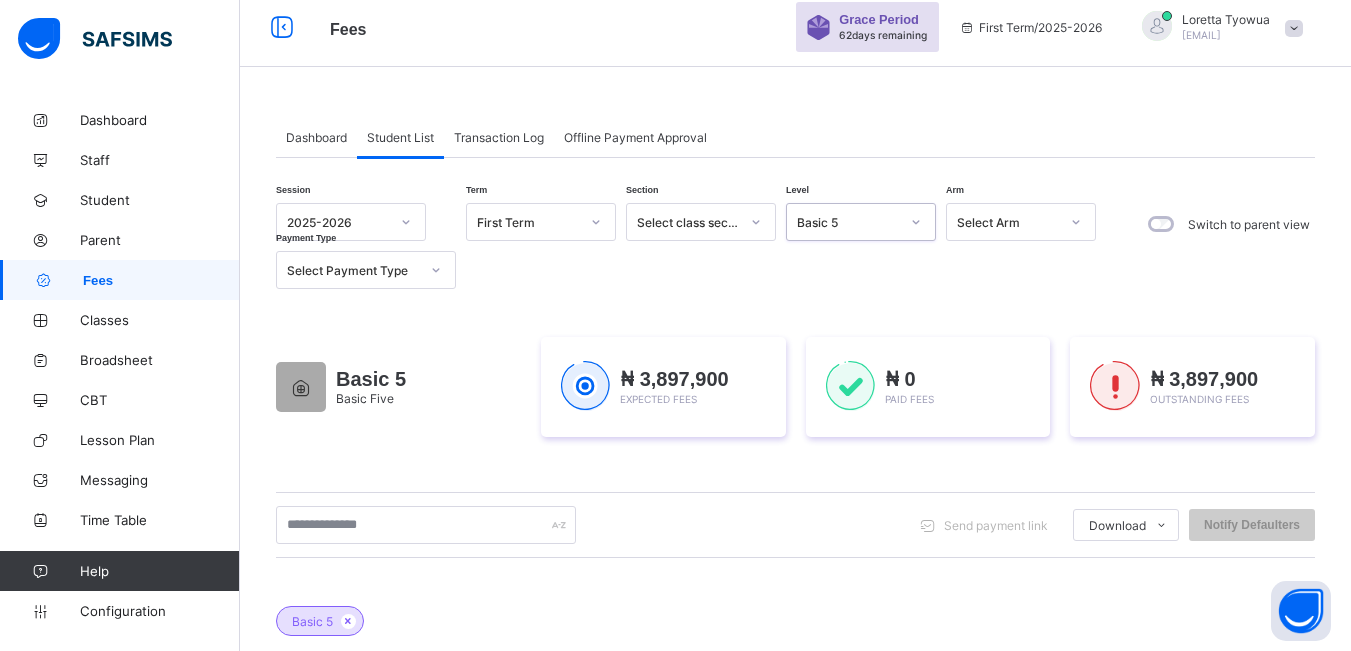 scroll, scrollTop: 0, scrollLeft: 0, axis: both 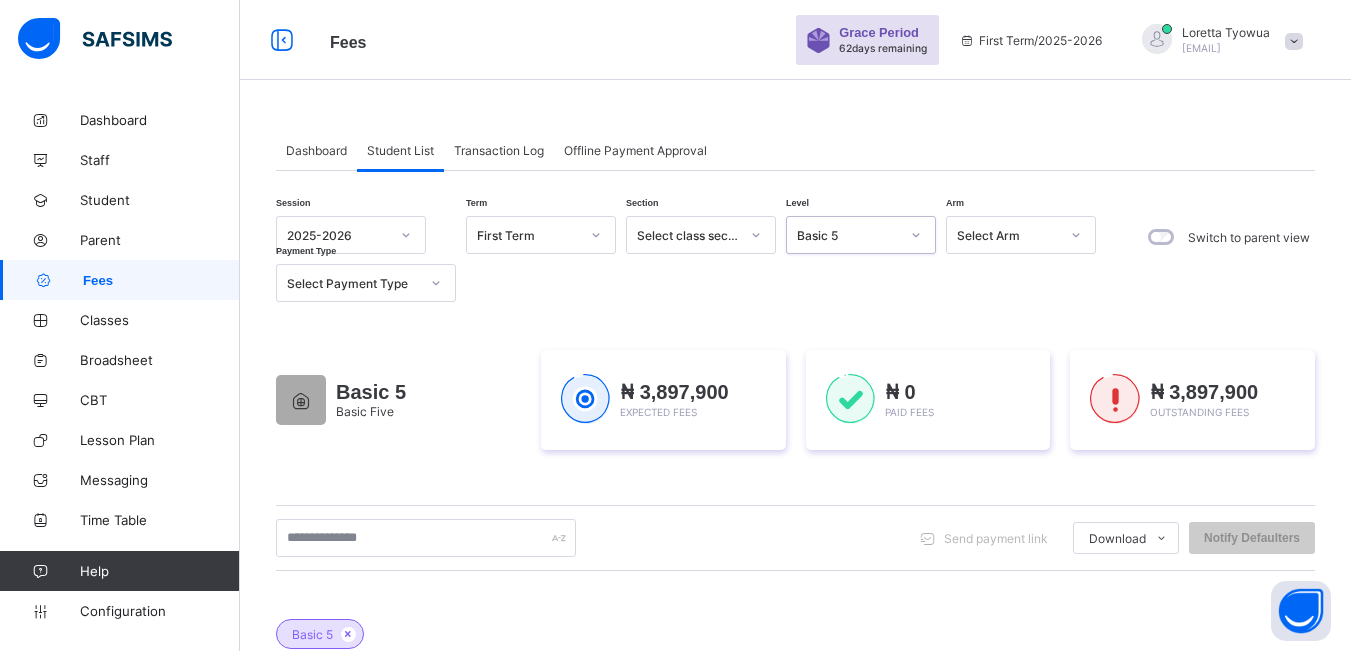 click 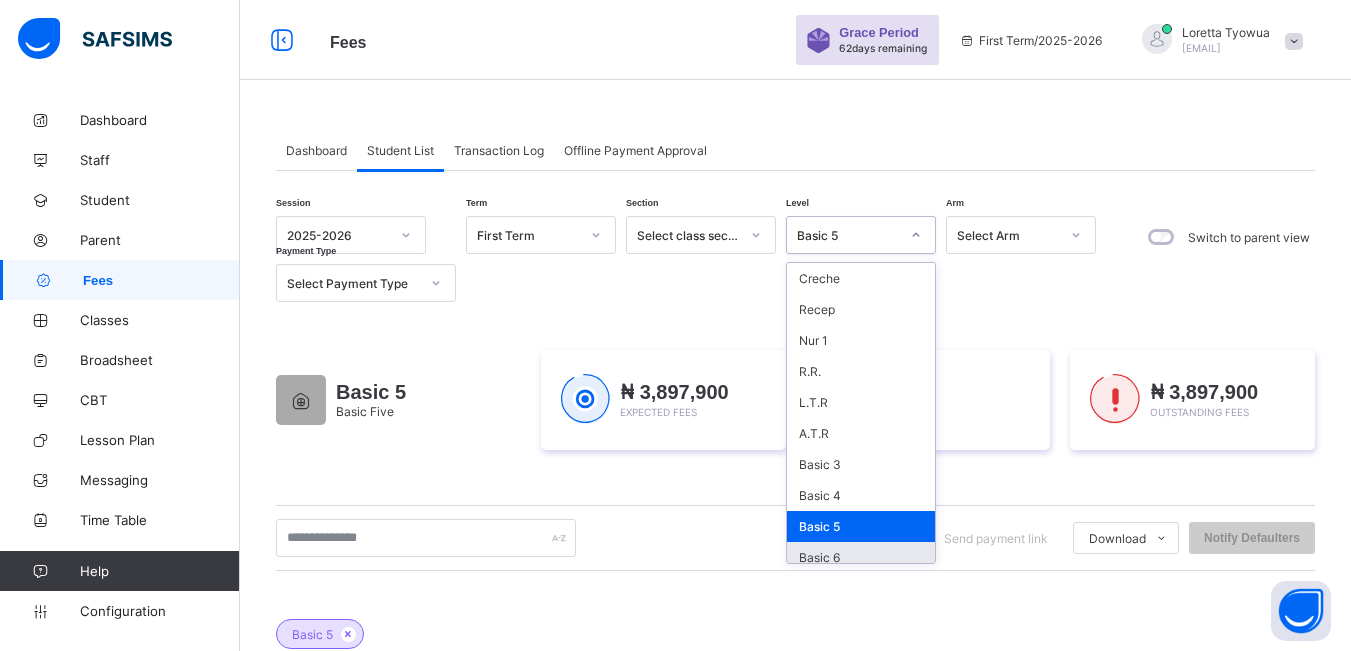 click on "Basic 6" at bounding box center (861, 557) 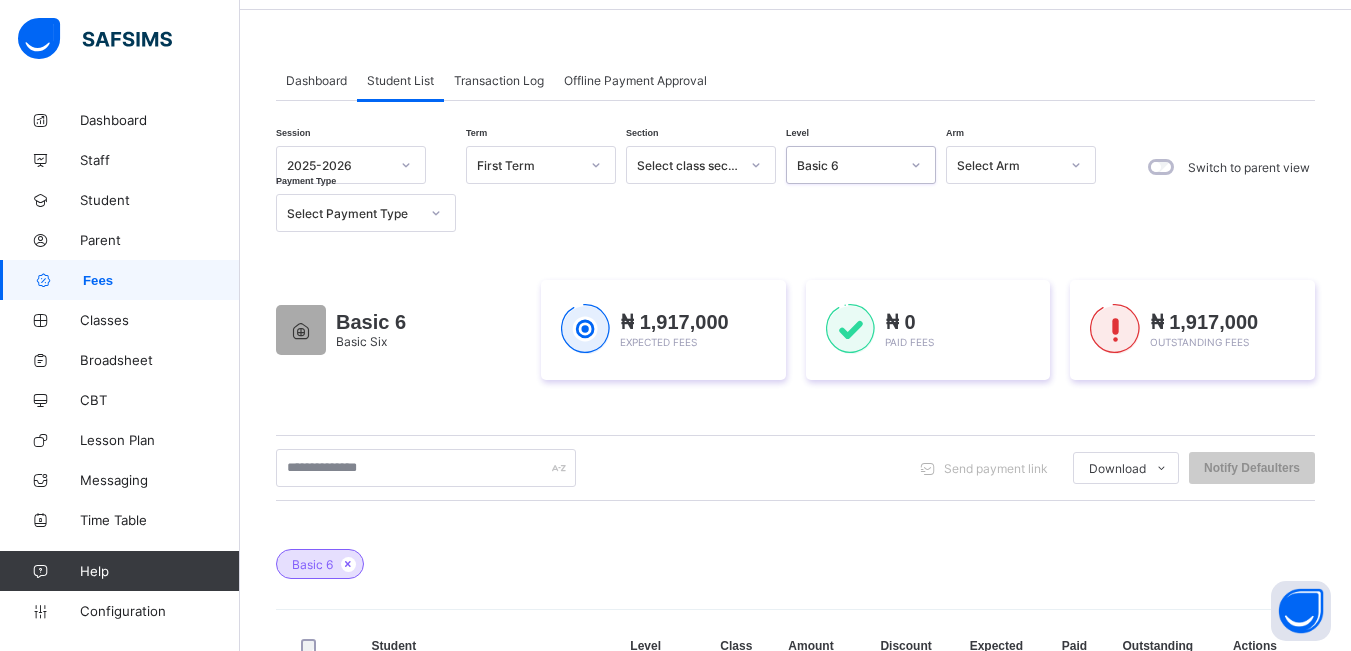 scroll, scrollTop: 38, scrollLeft: 0, axis: vertical 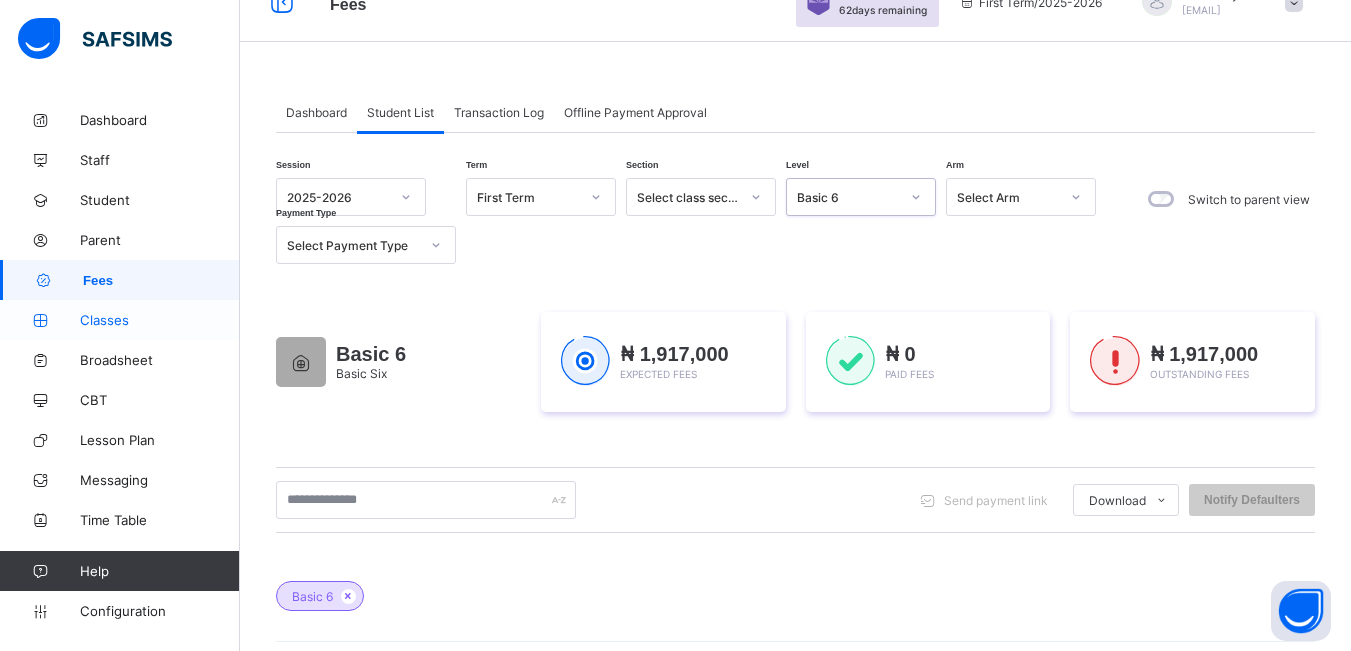 click on "Classes" at bounding box center [160, 320] 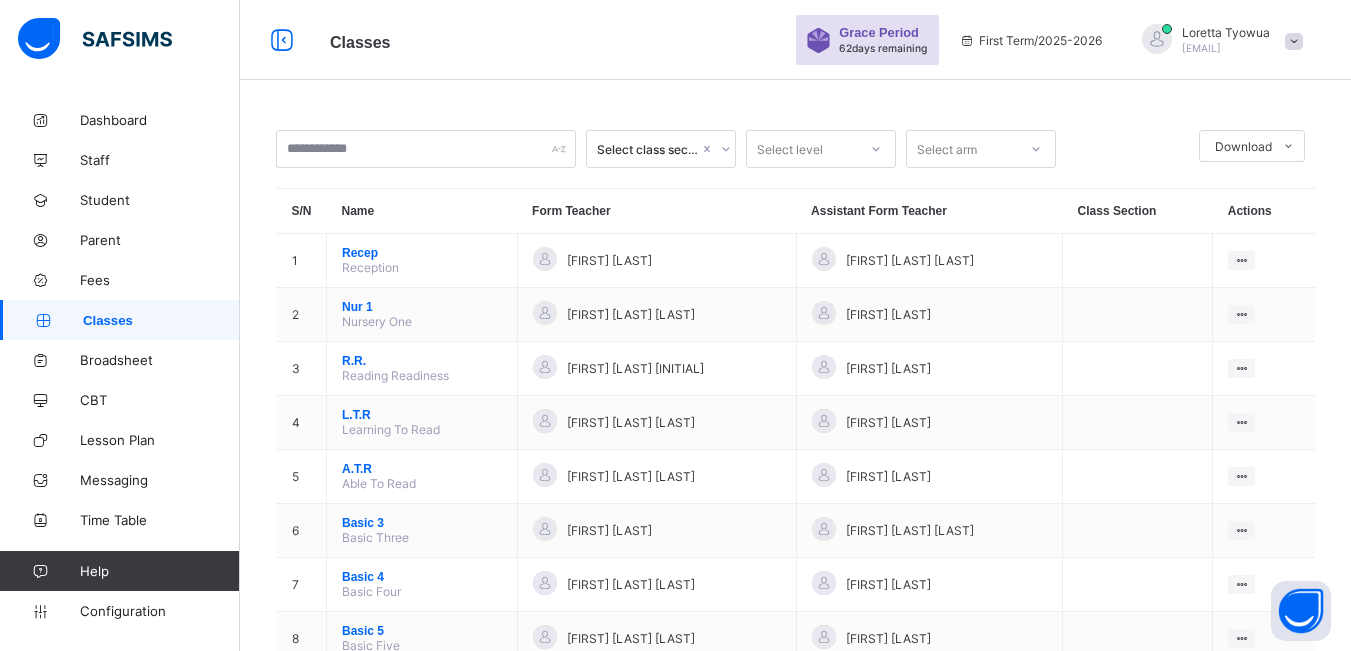 scroll, scrollTop: 129, scrollLeft: 0, axis: vertical 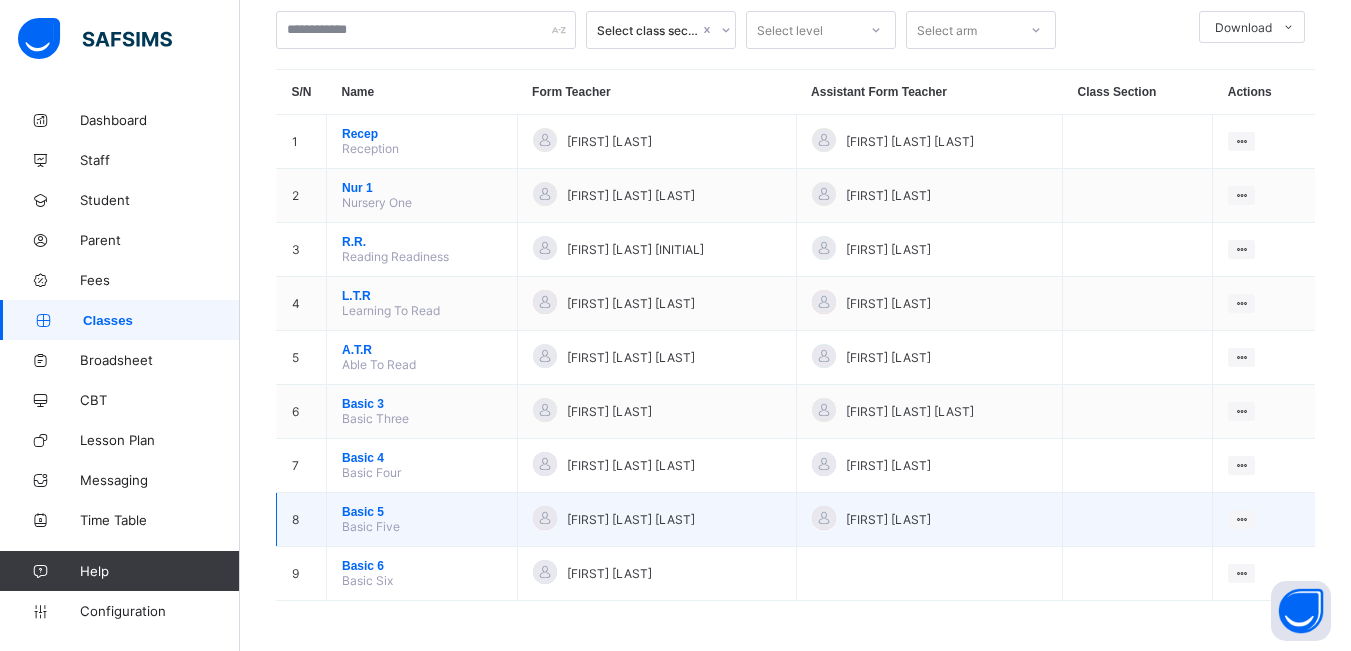 click on "Basic 5" at bounding box center (422, 512) 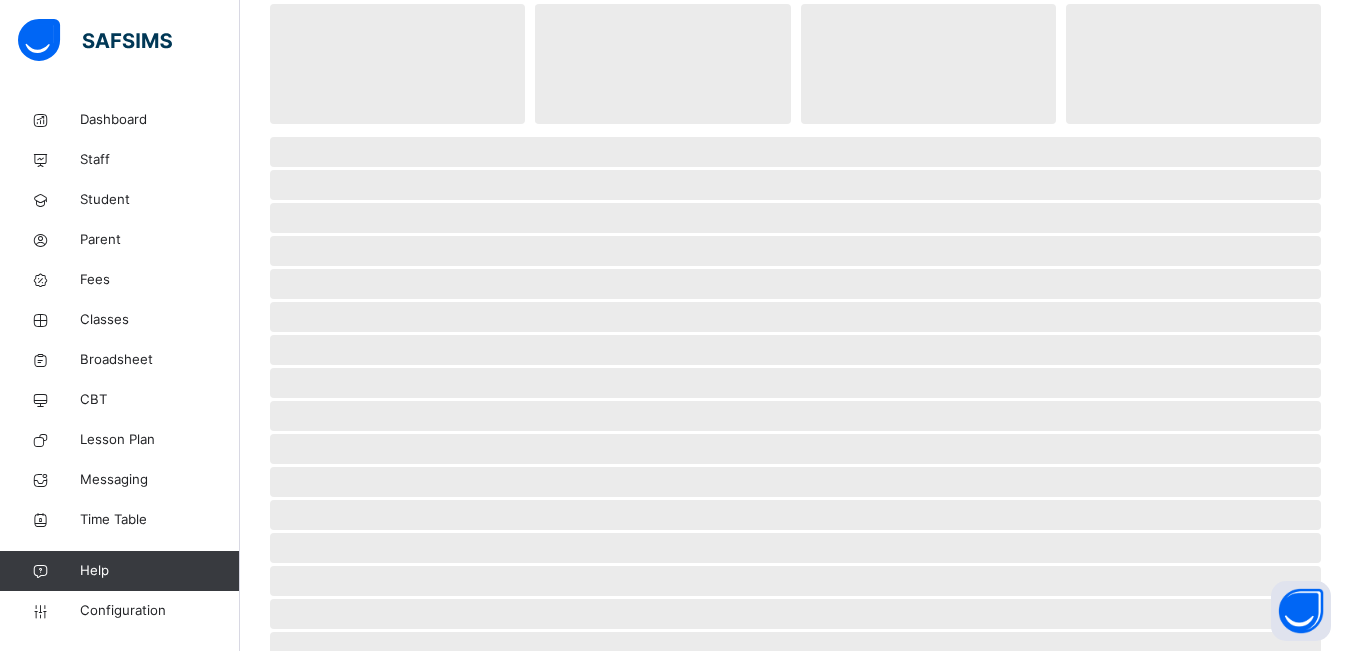 scroll, scrollTop: 0, scrollLeft: 0, axis: both 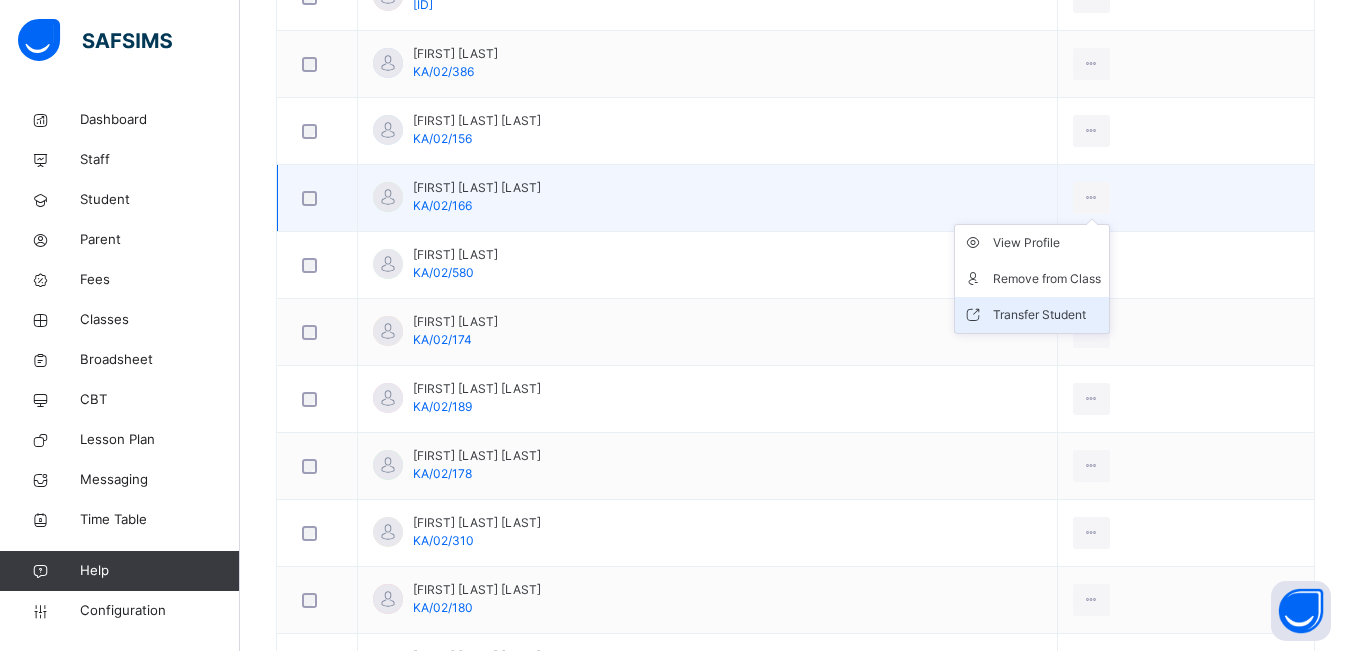 click on "Transfer Student" at bounding box center (1047, 315) 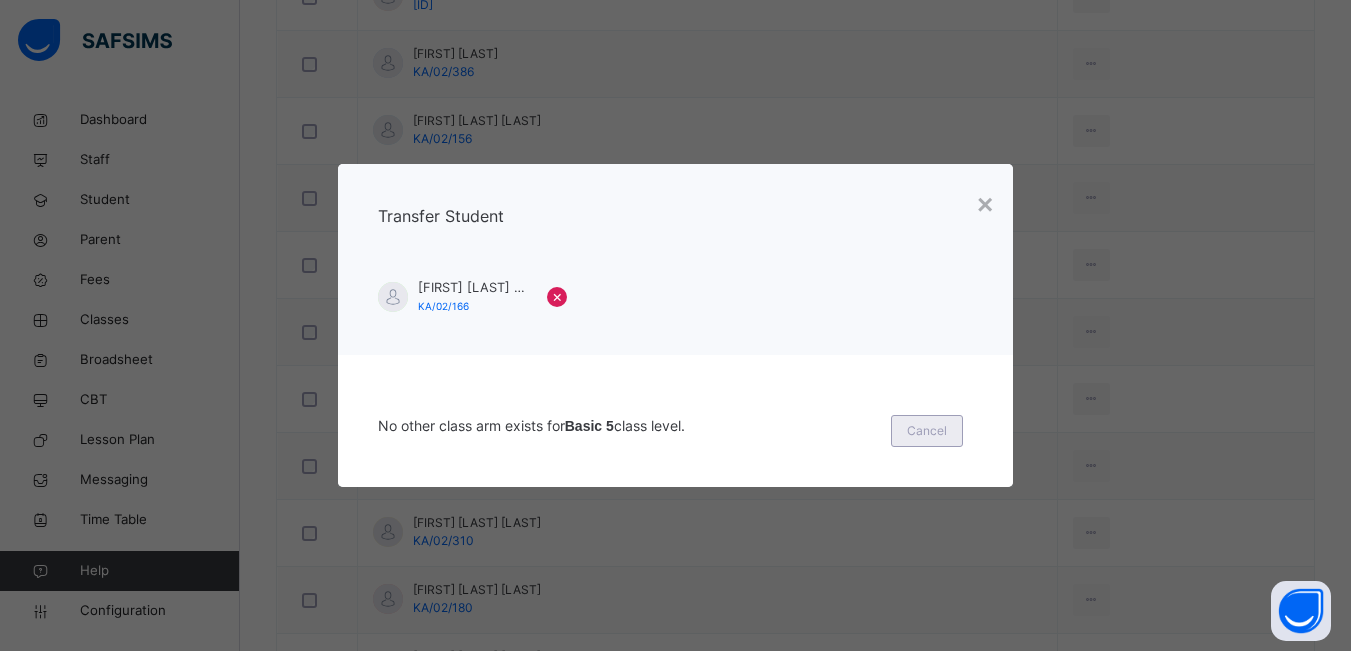 click on "Cancel" at bounding box center (927, 431) 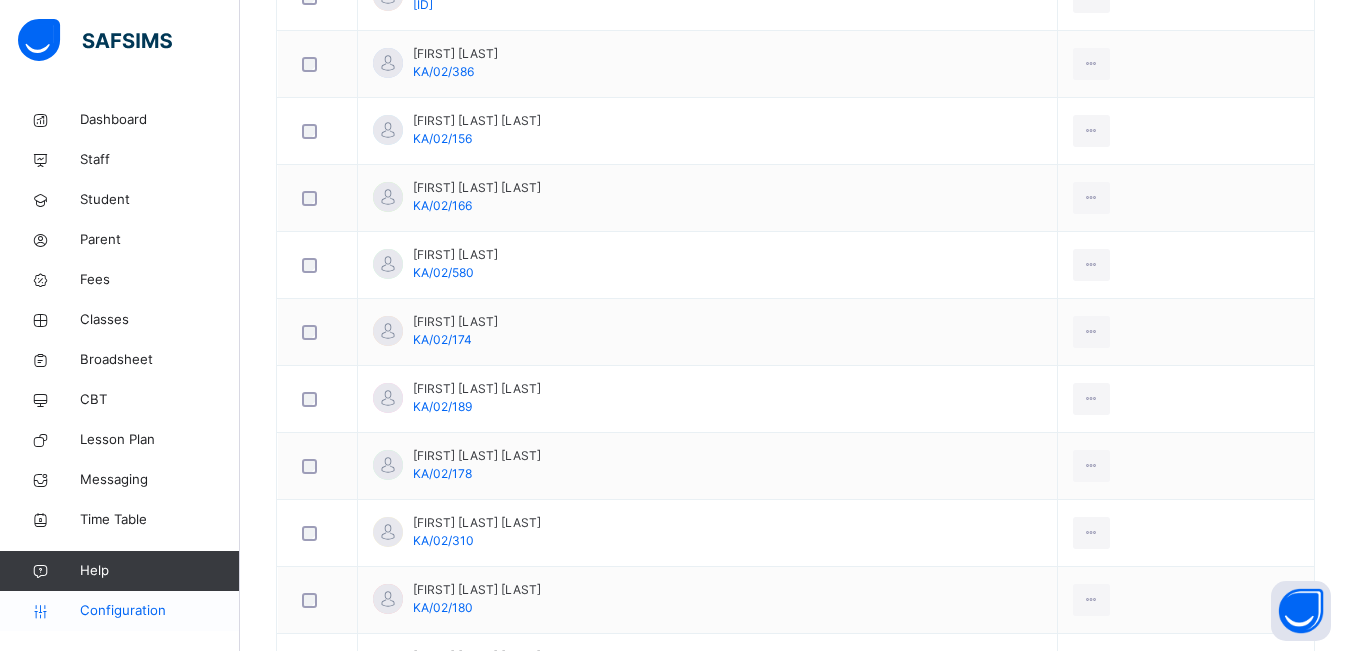 click on "Configuration" at bounding box center (159, 611) 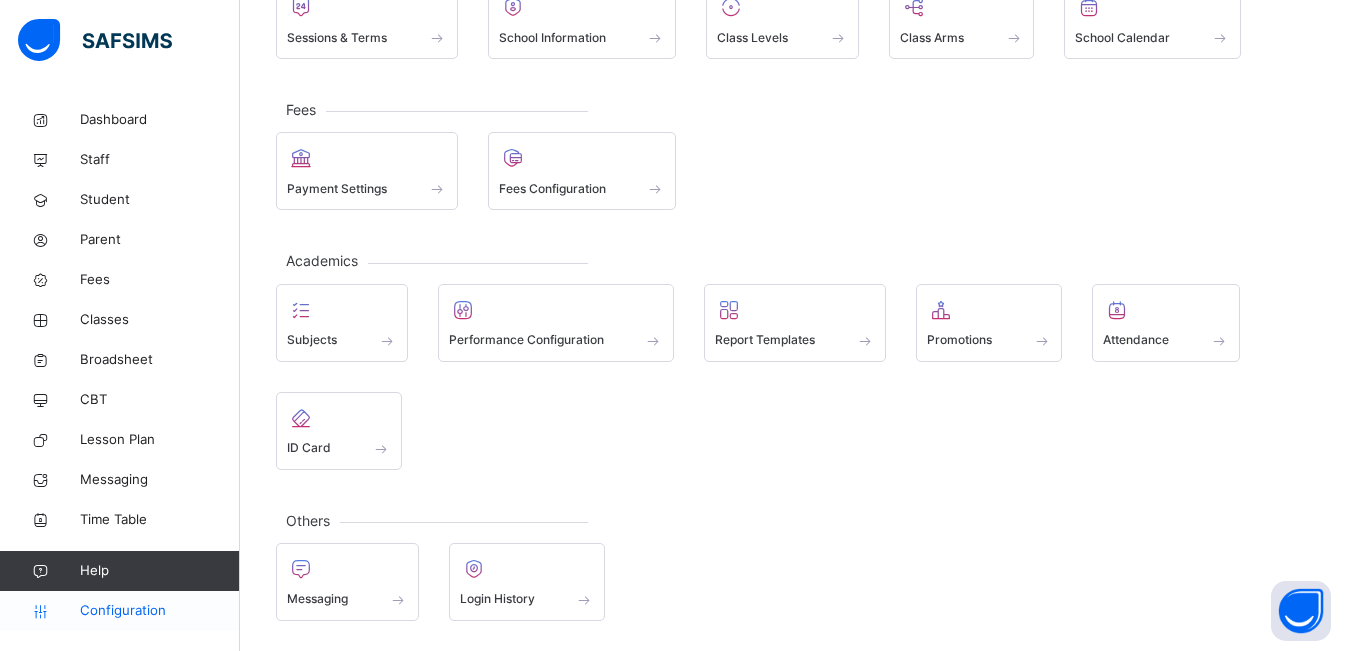 scroll, scrollTop: 182, scrollLeft: 0, axis: vertical 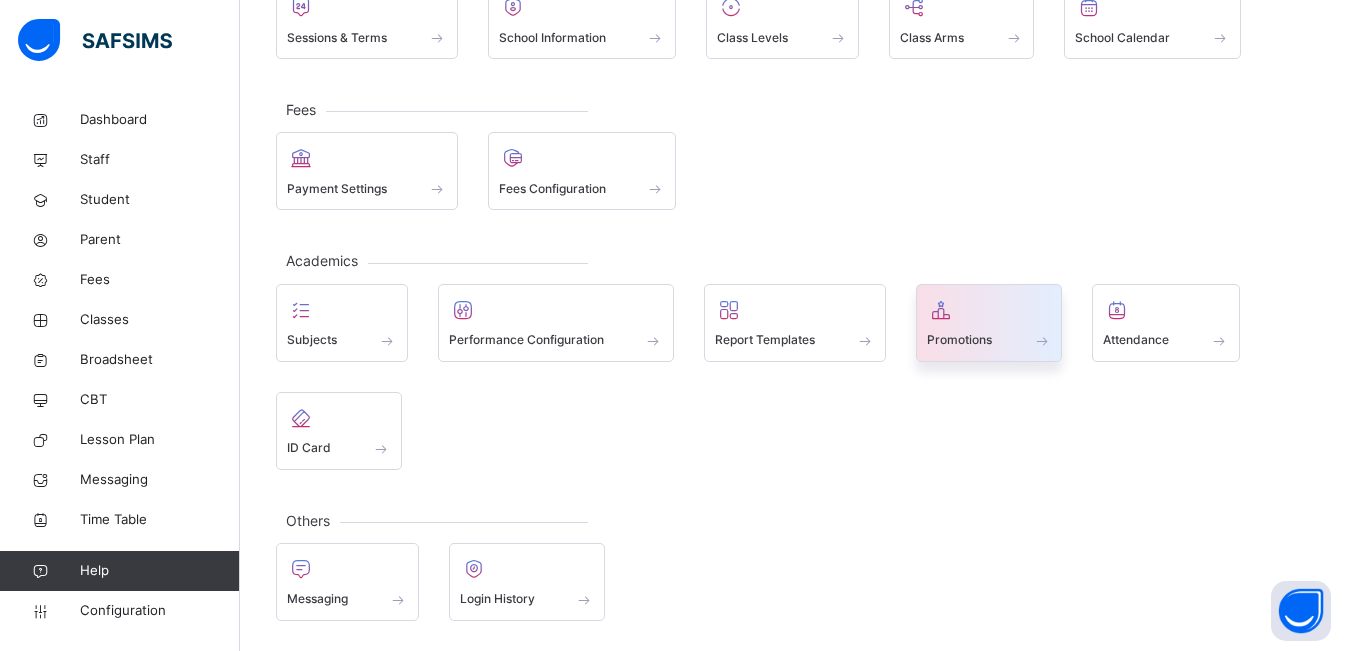 click at bounding box center (989, 310) 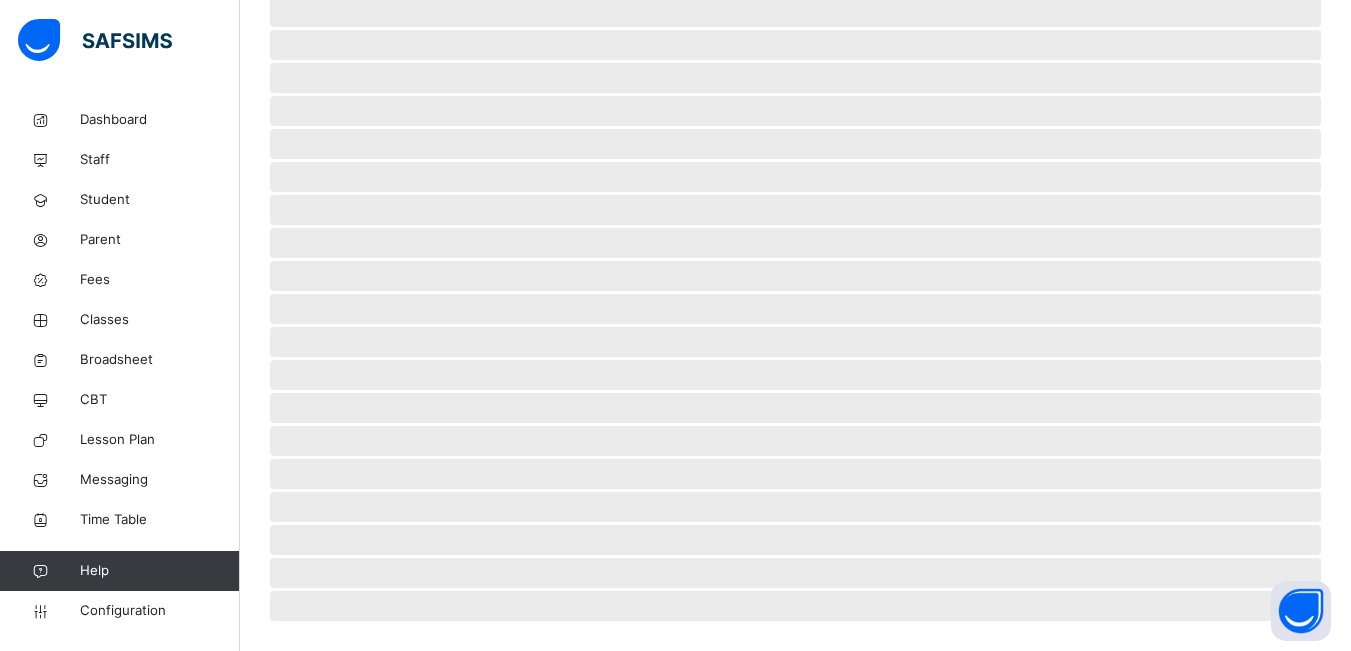 scroll, scrollTop: 0, scrollLeft: 0, axis: both 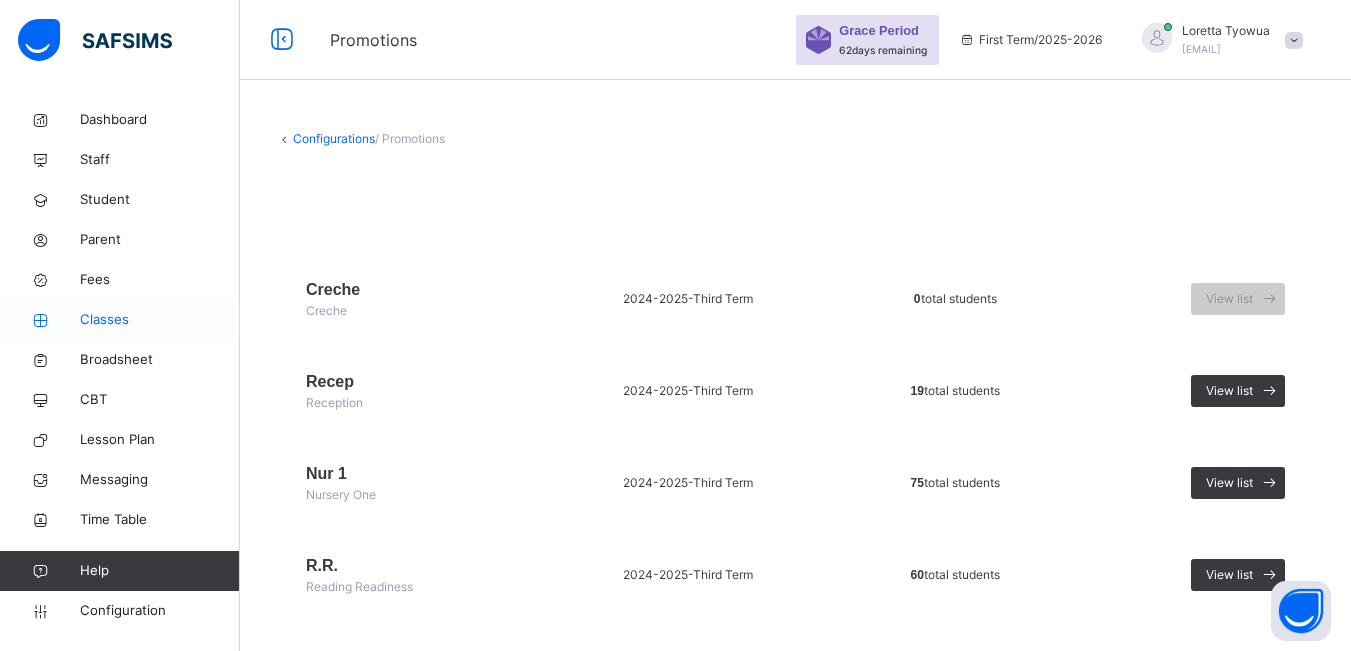 click on "Classes" at bounding box center [160, 320] 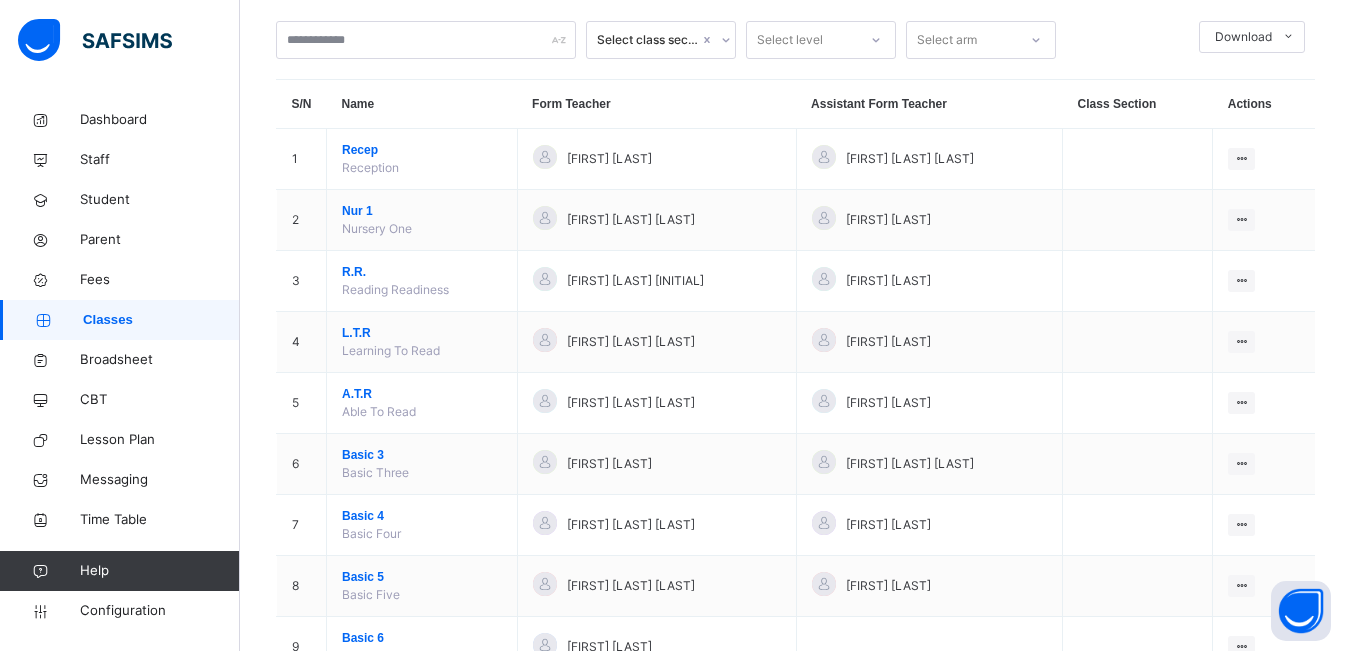 scroll, scrollTop: 186, scrollLeft: 0, axis: vertical 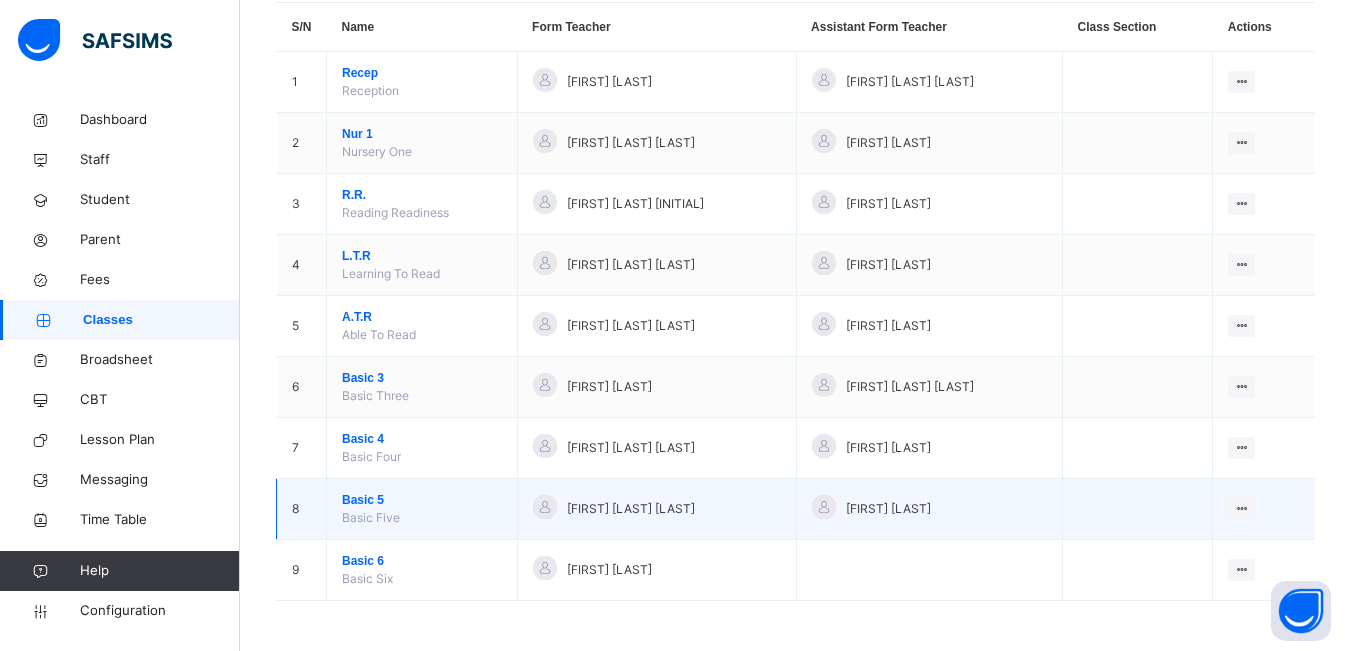 click on "Basic 5" at bounding box center [422, 500] 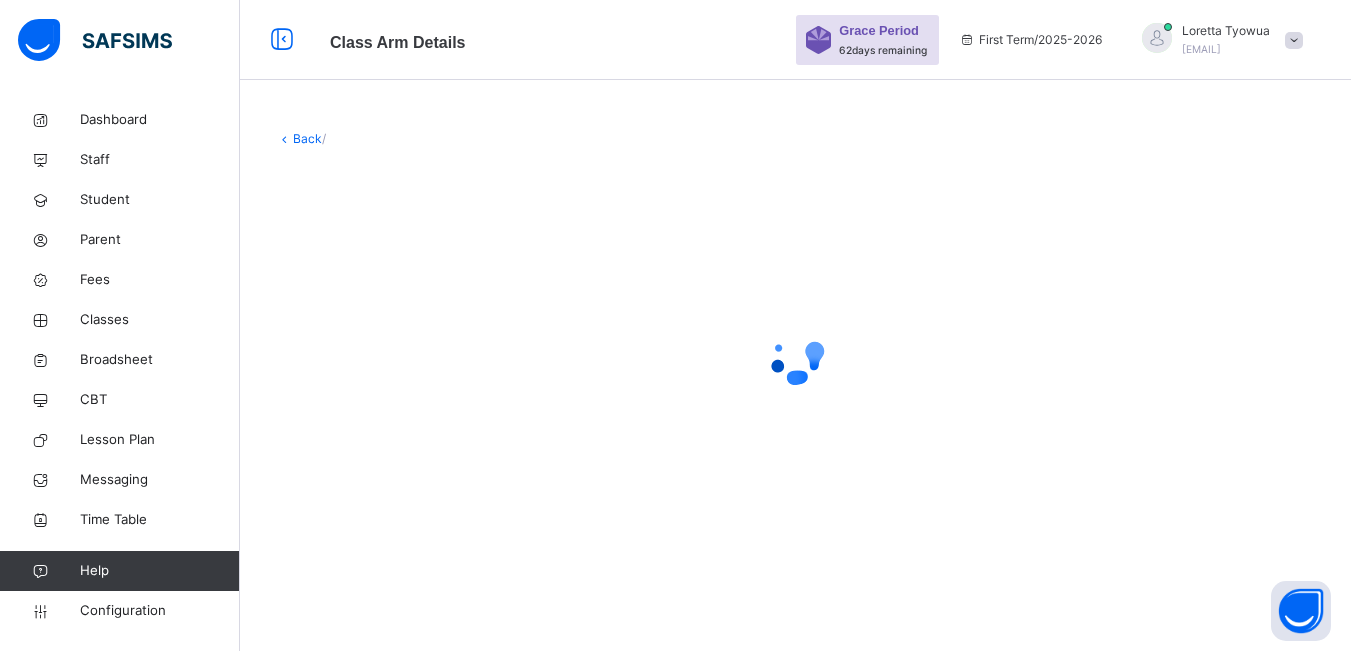 scroll, scrollTop: 0, scrollLeft: 0, axis: both 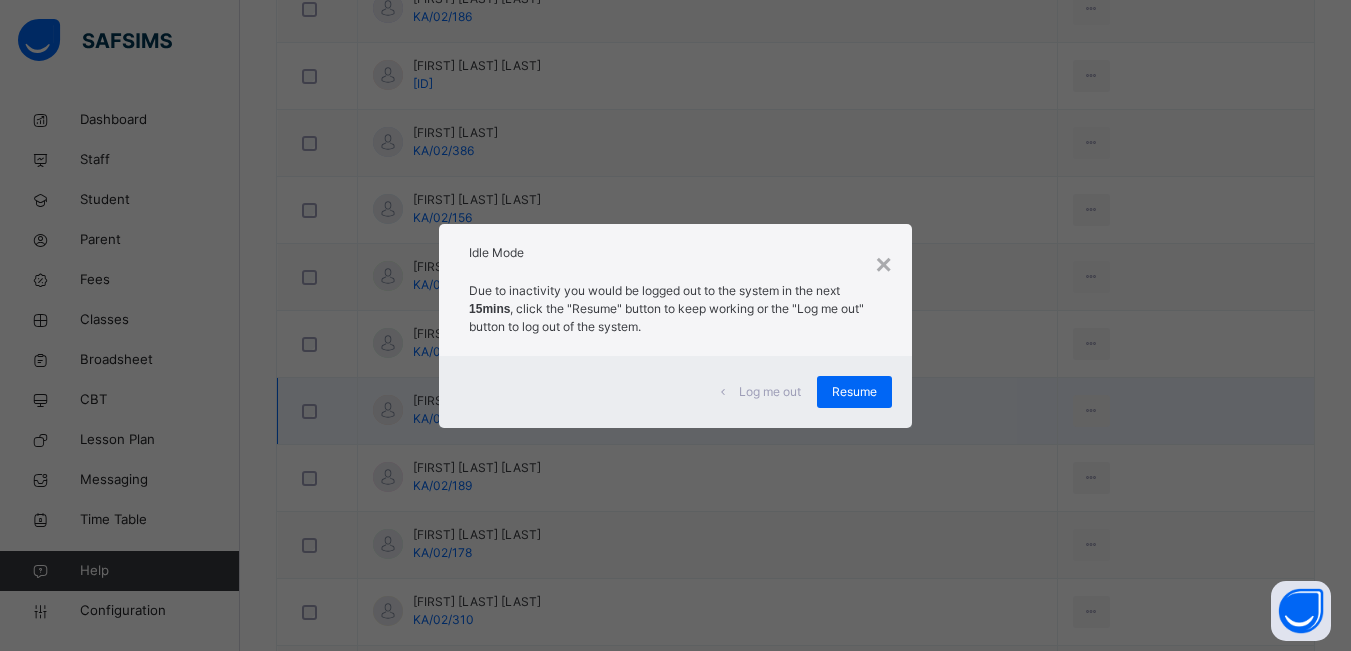 click on "Resume" at bounding box center (854, 392) 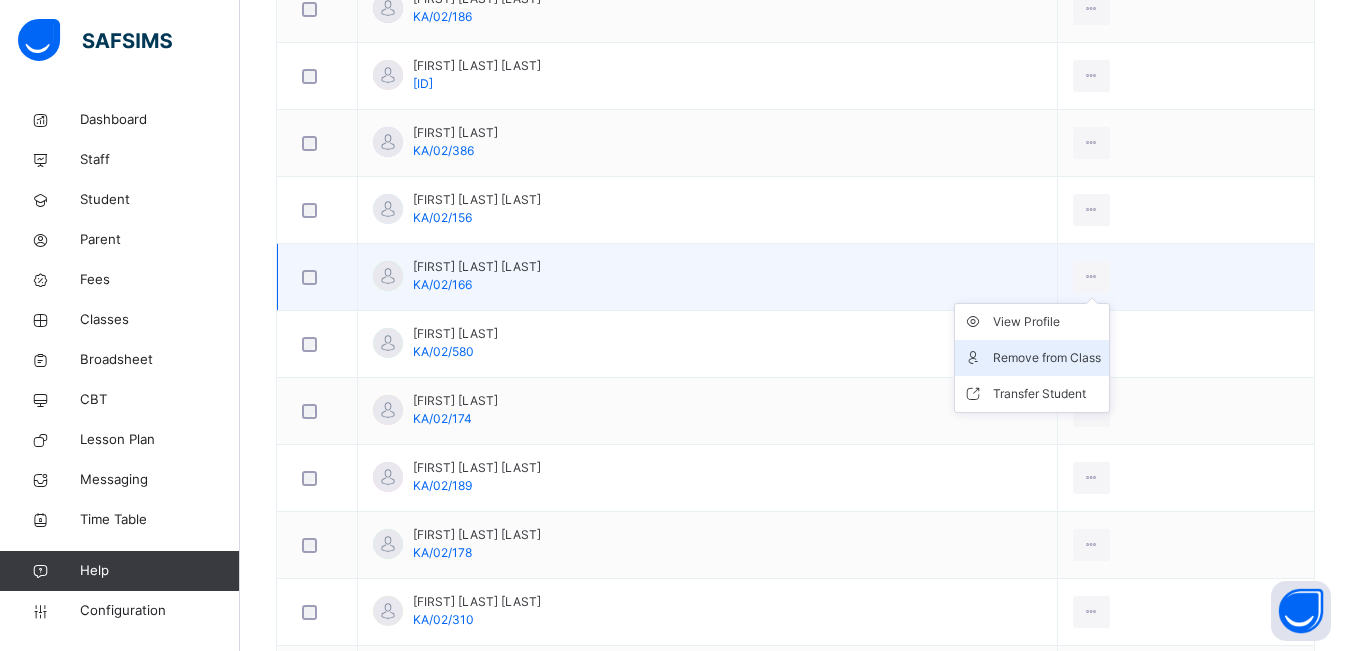 click on "Remove from Class" at bounding box center [1047, 358] 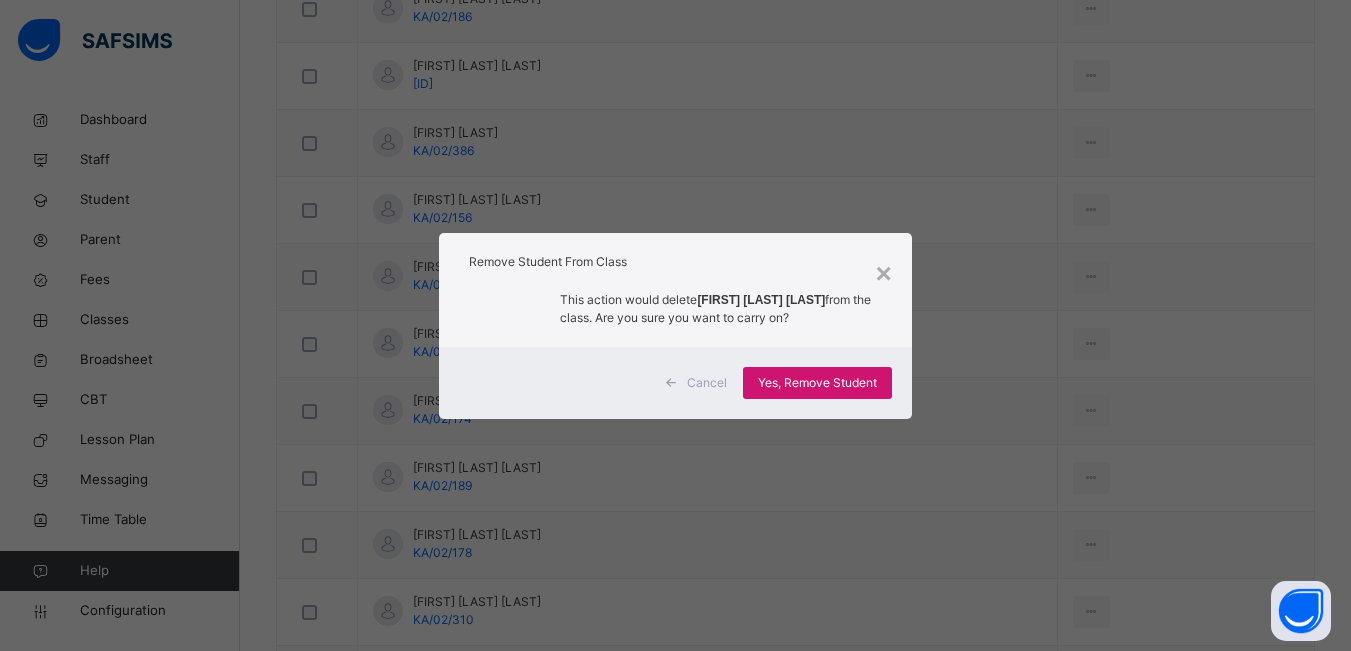 click on "Yes, Remove Student" at bounding box center [817, 383] 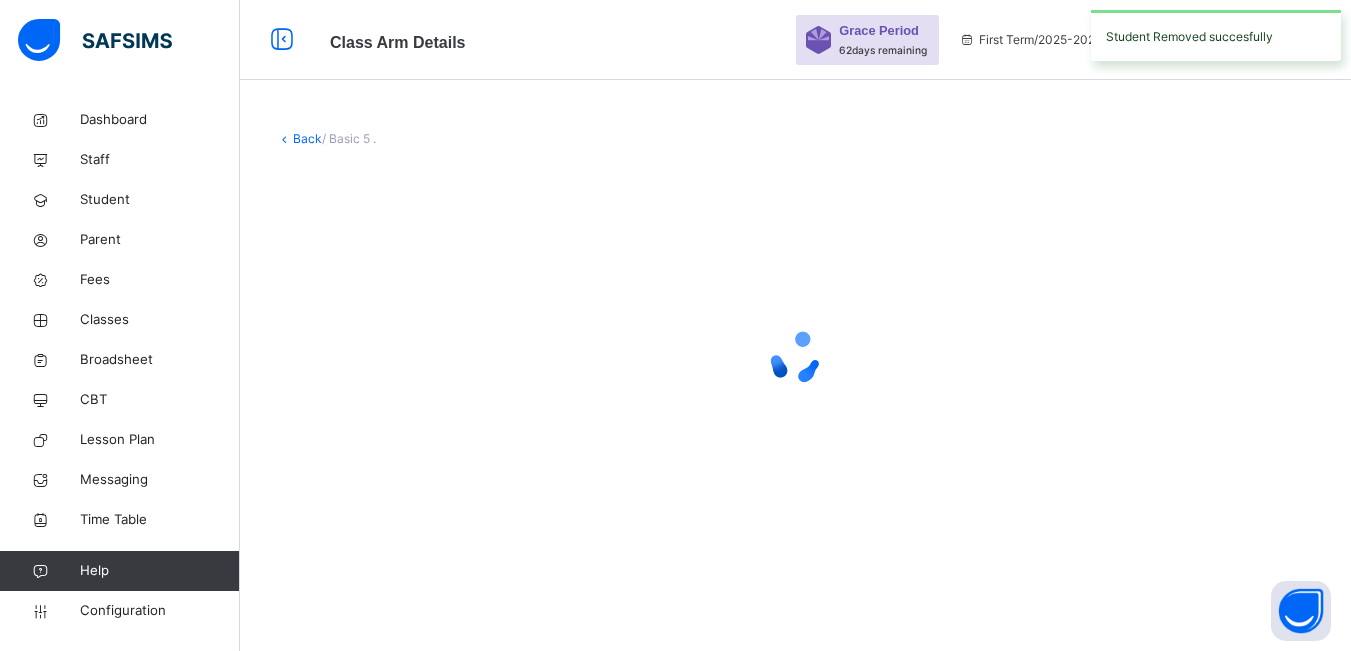 scroll, scrollTop: 0, scrollLeft: 0, axis: both 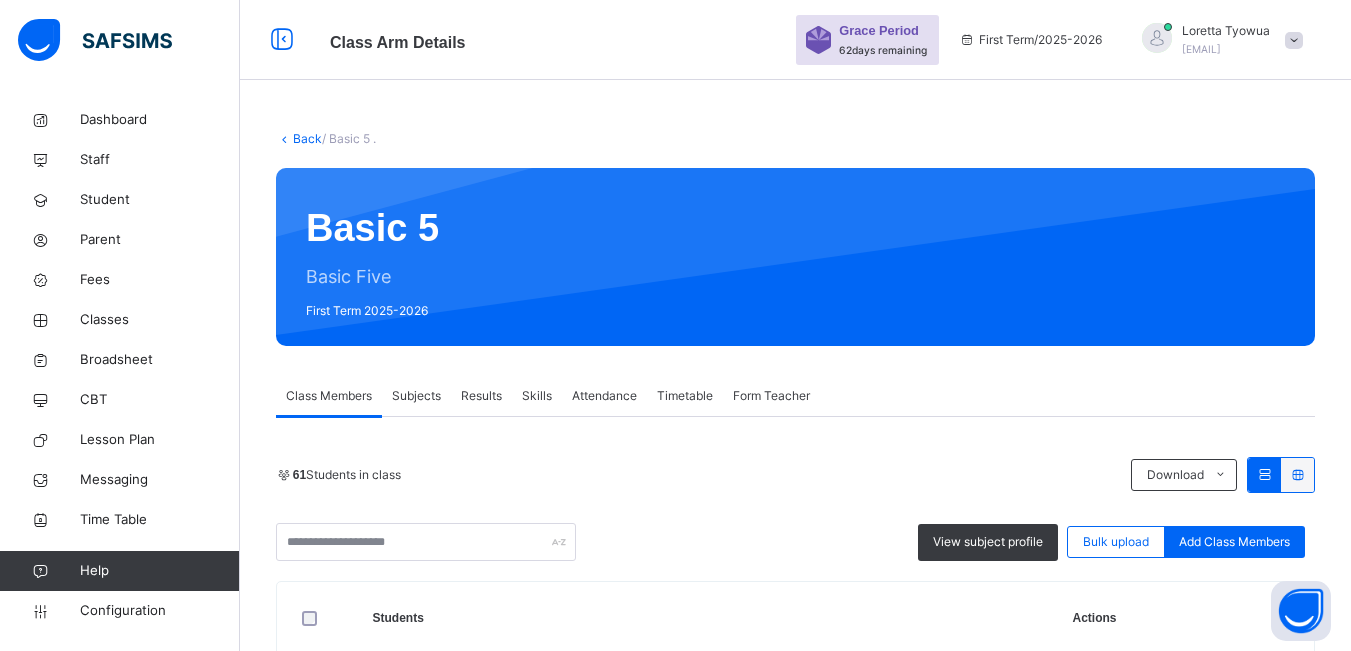 click on "Back" at bounding box center [307, 138] 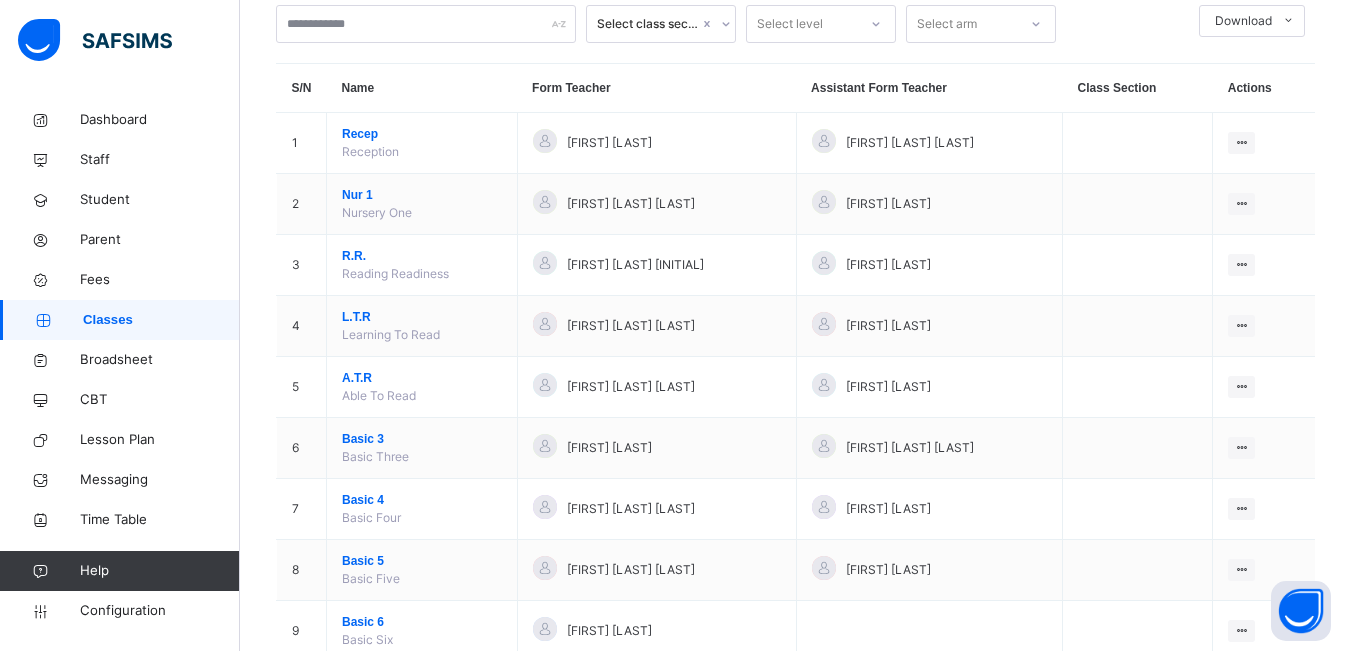 scroll, scrollTop: 186, scrollLeft: 0, axis: vertical 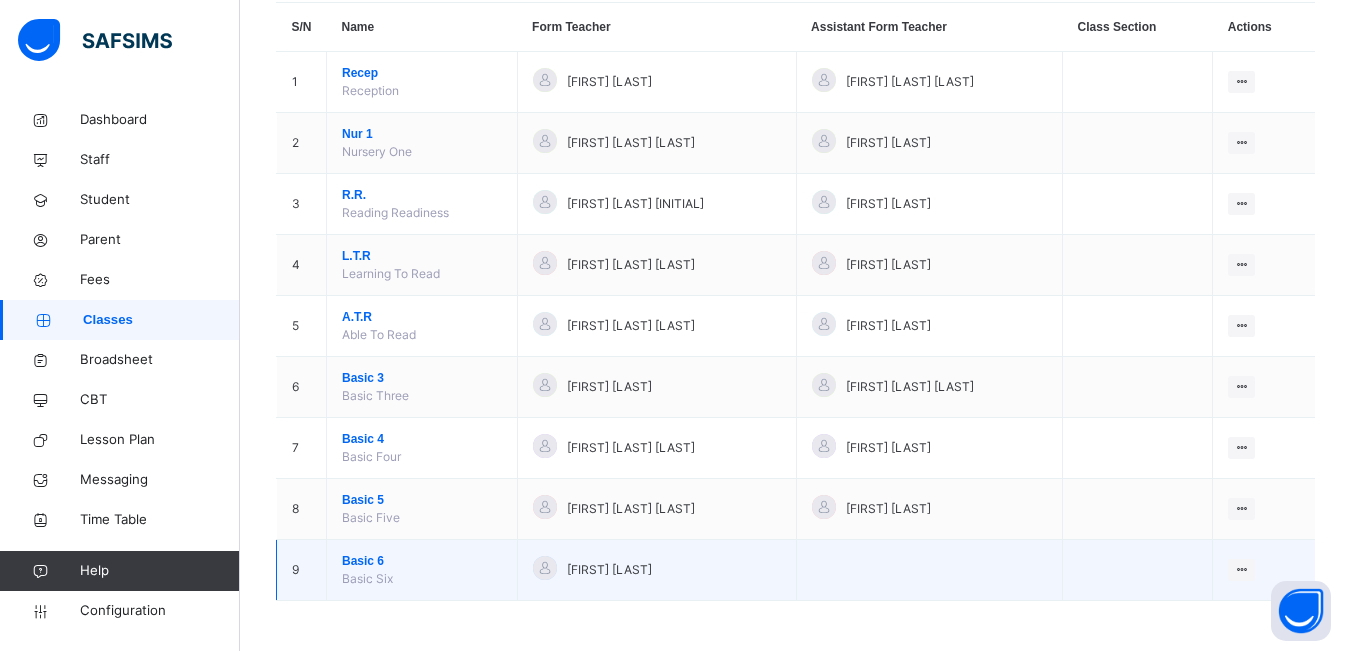 click on "Basic 6" at bounding box center [422, 561] 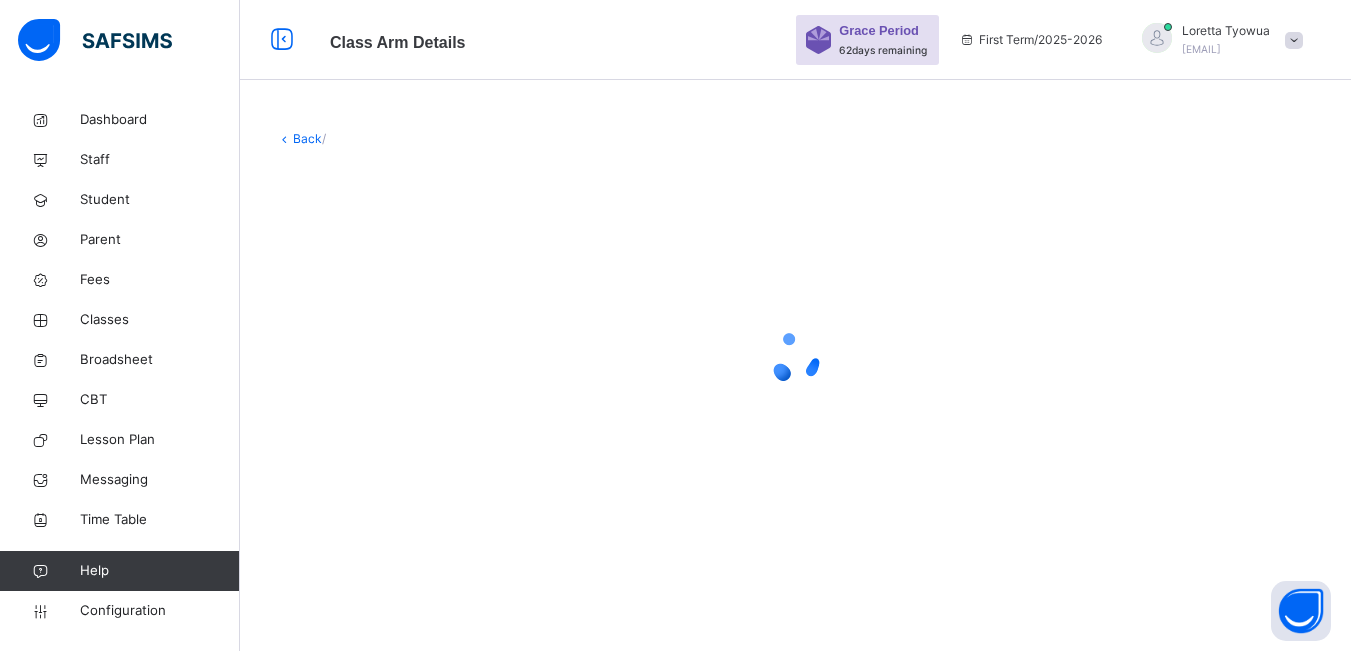 scroll, scrollTop: 0, scrollLeft: 0, axis: both 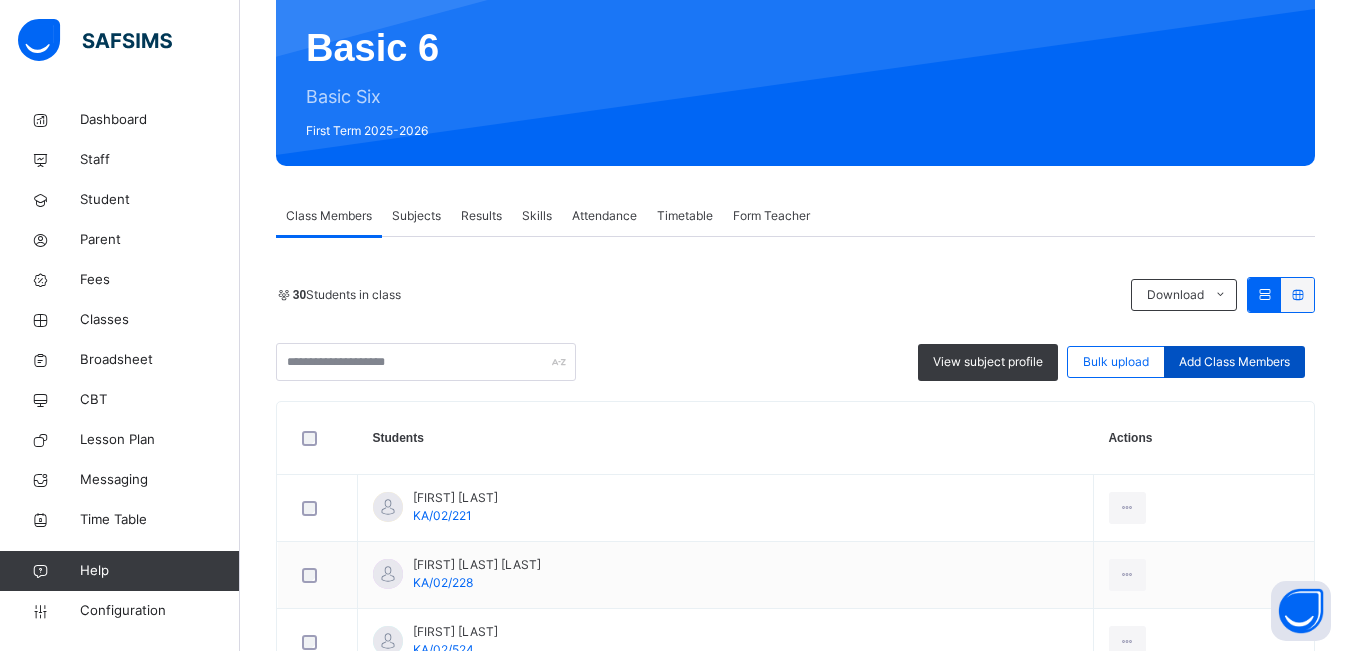 click on "Add Class Members" at bounding box center (1234, 362) 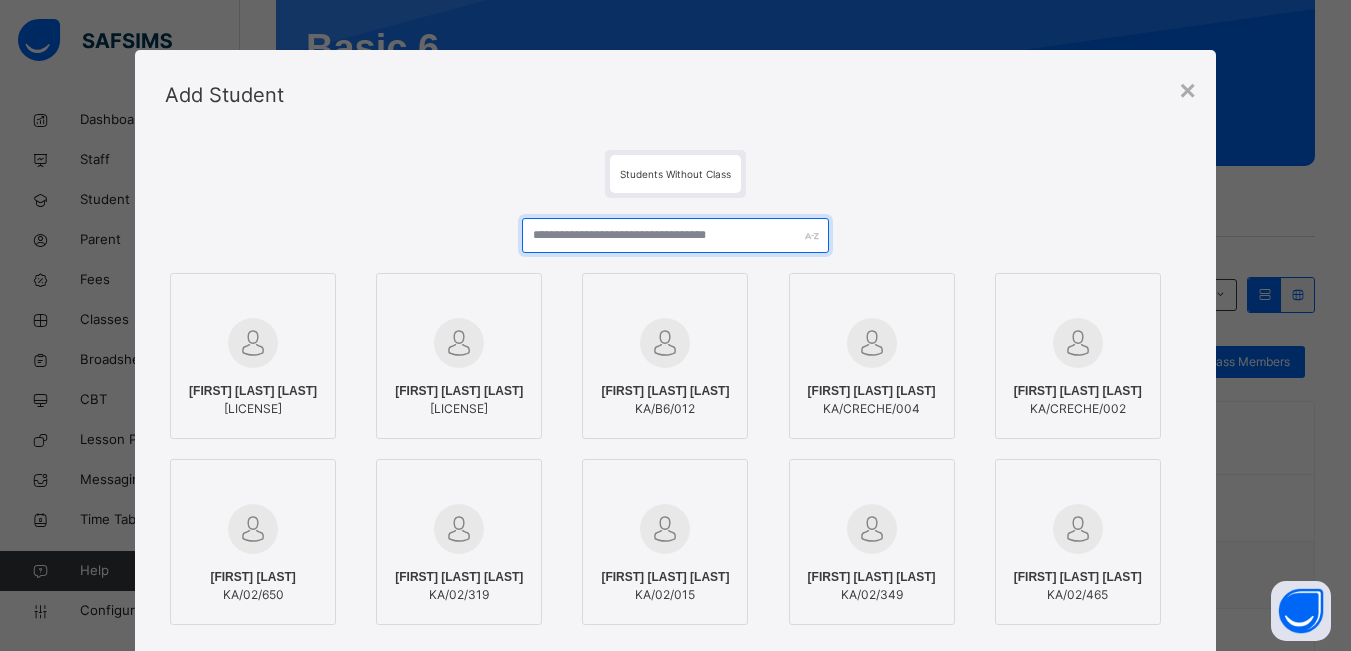 click at bounding box center (675, 235) 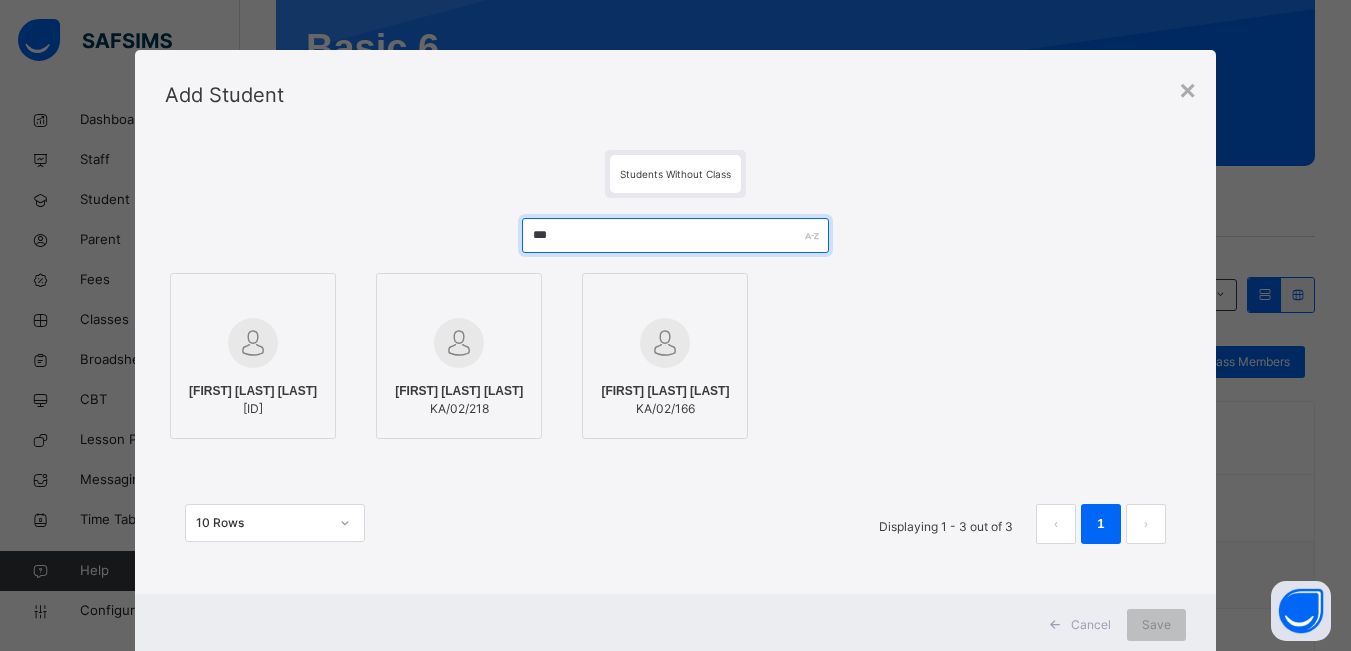type on "***" 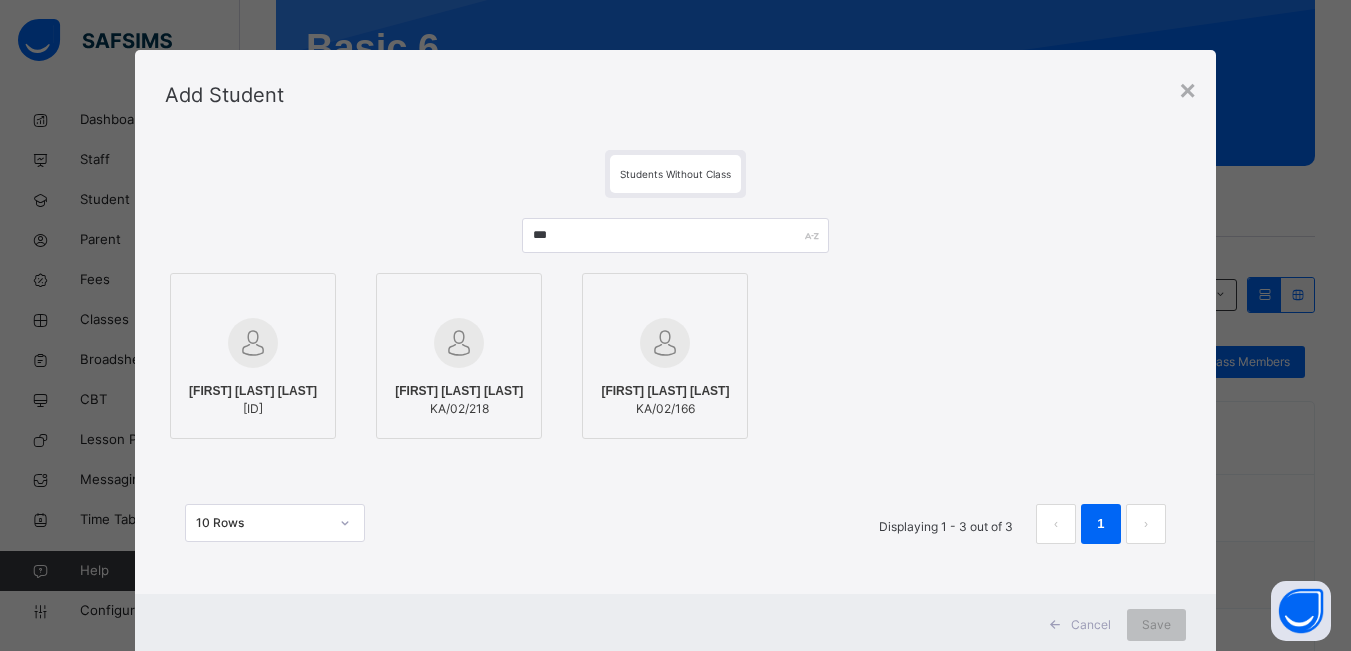 click on "[FIRST] [LAST] [LAST] [ID]" at bounding box center (665, 400) 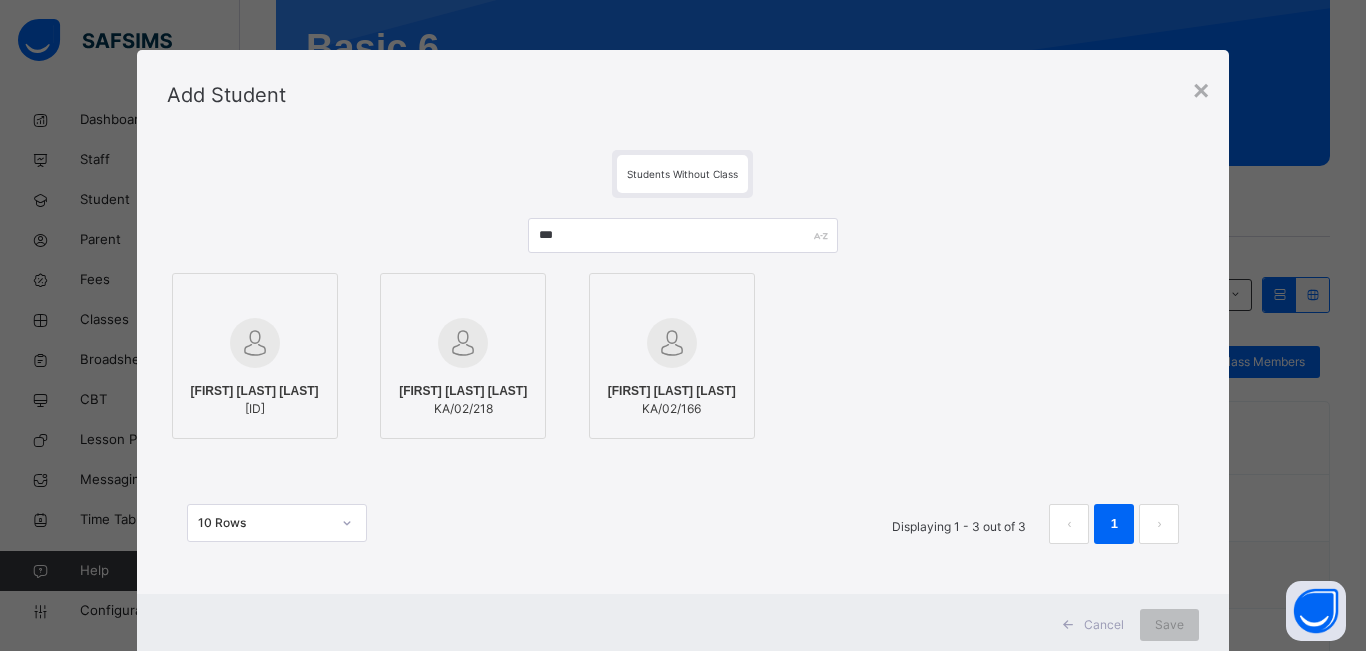 click on "[FIRST] [LAST] [LAST]" at bounding box center [672, 391] 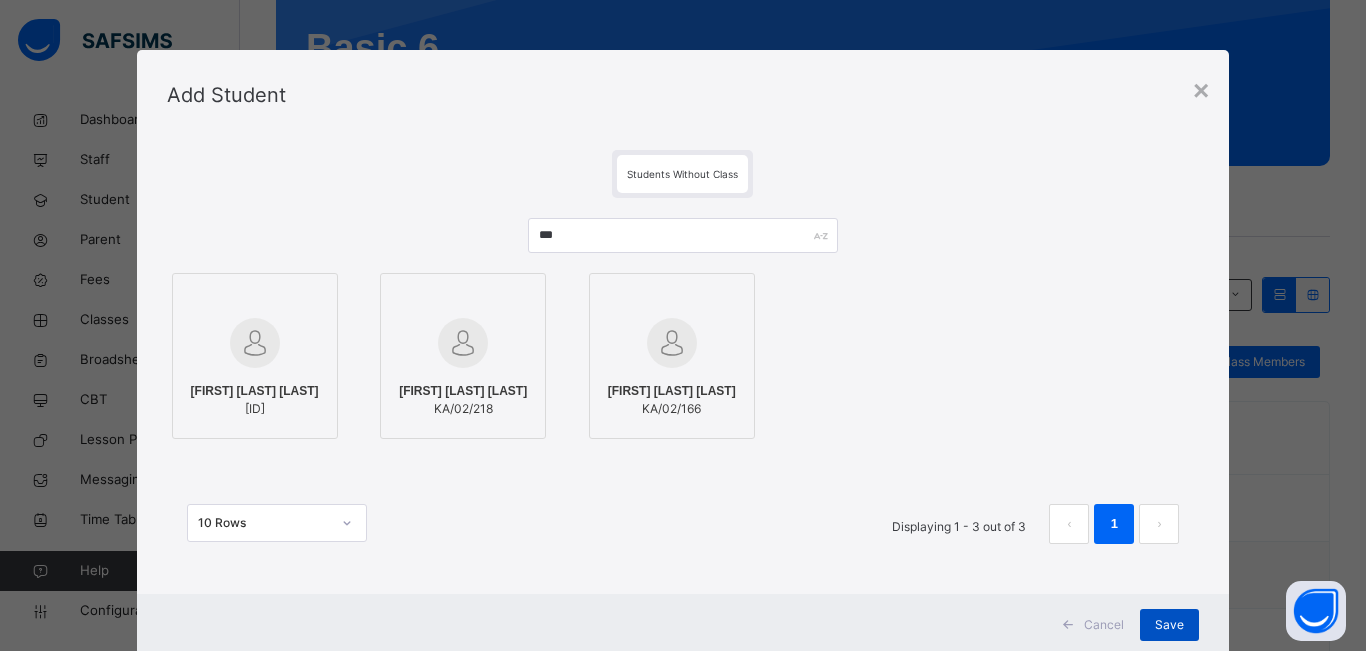 click on "Save" at bounding box center [1169, 625] 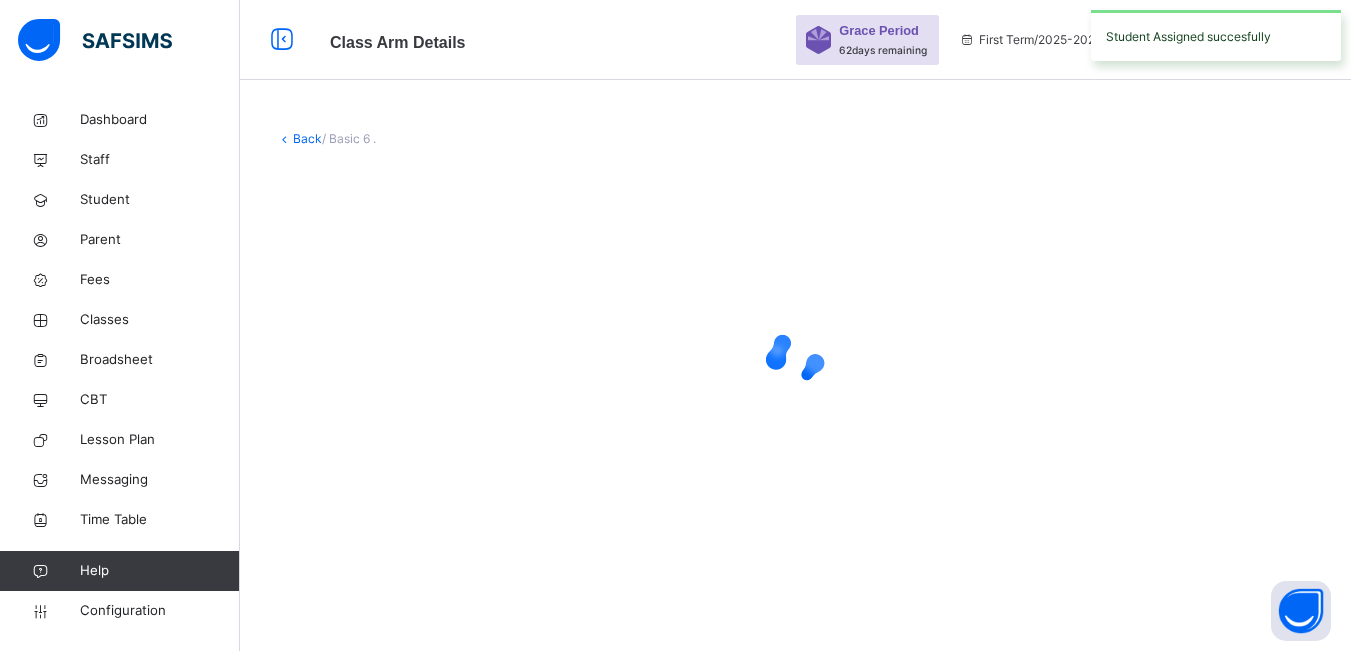 scroll, scrollTop: 0, scrollLeft: 0, axis: both 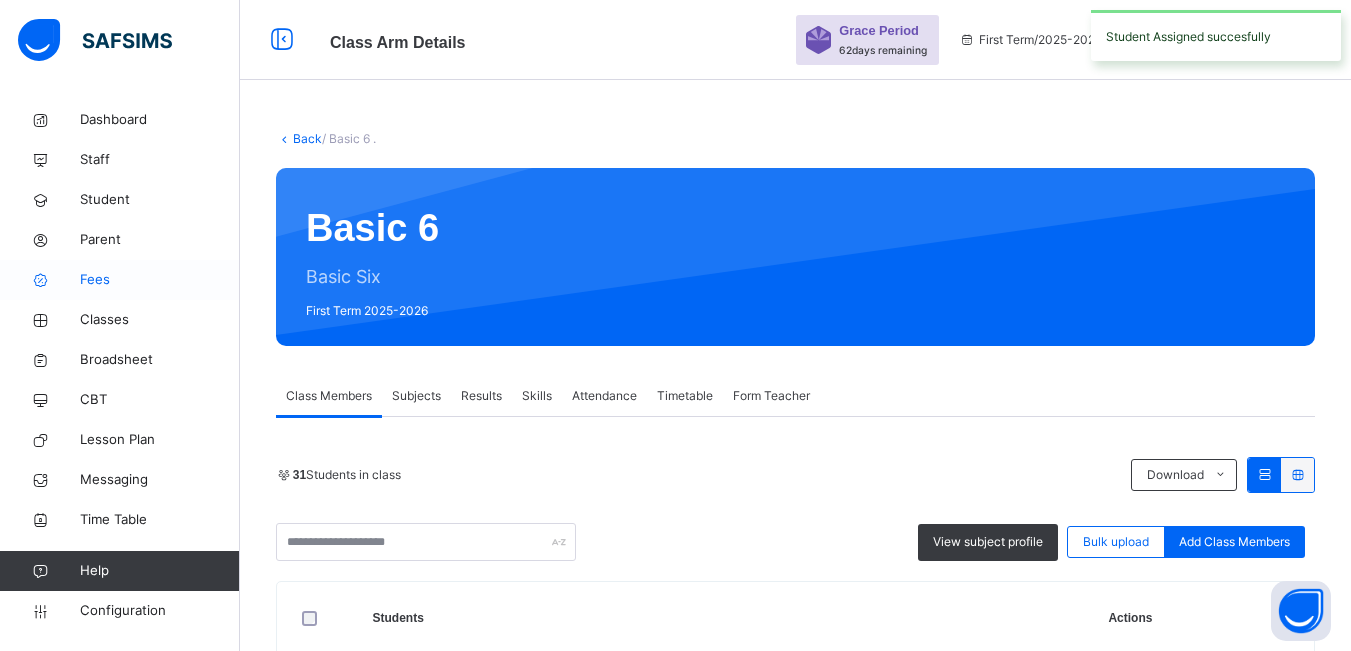 click on "Fees" at bounding box center (160, 280) 